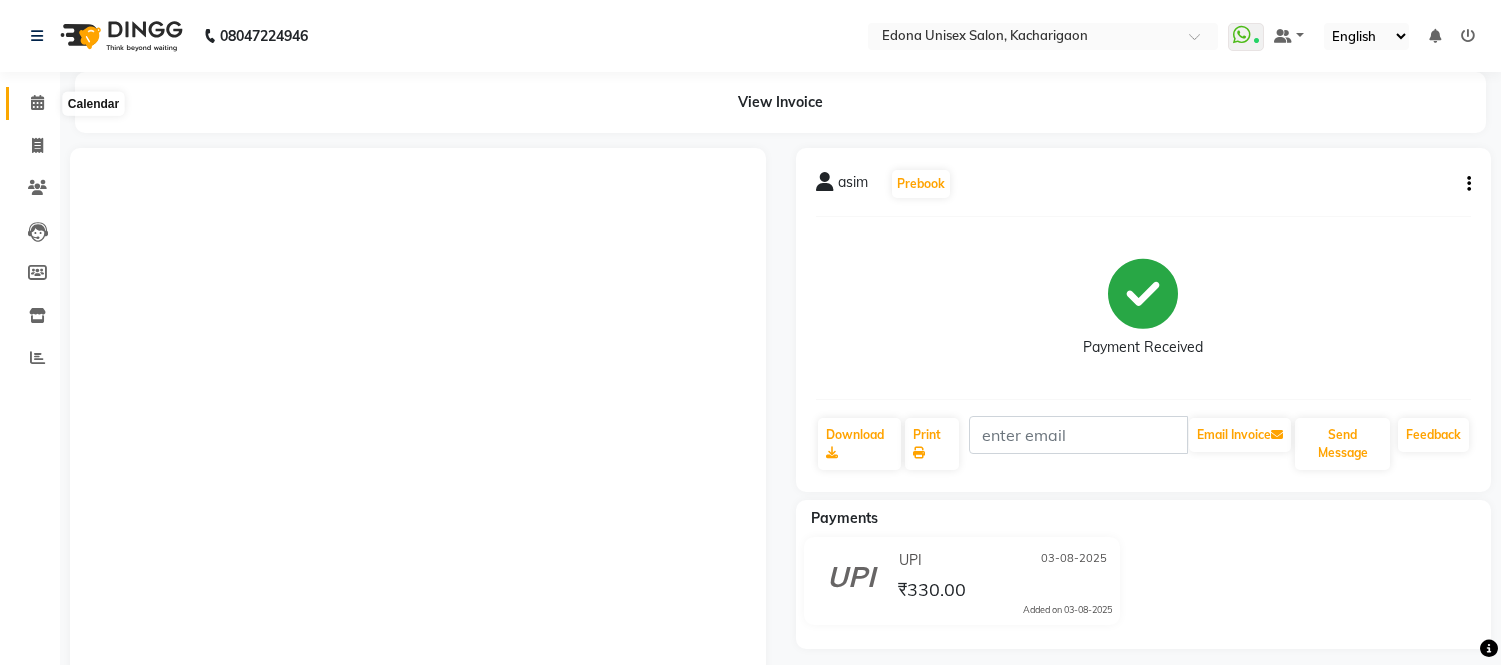 scroll, scrollTop: 0, scrollLeft: 0, axis: both 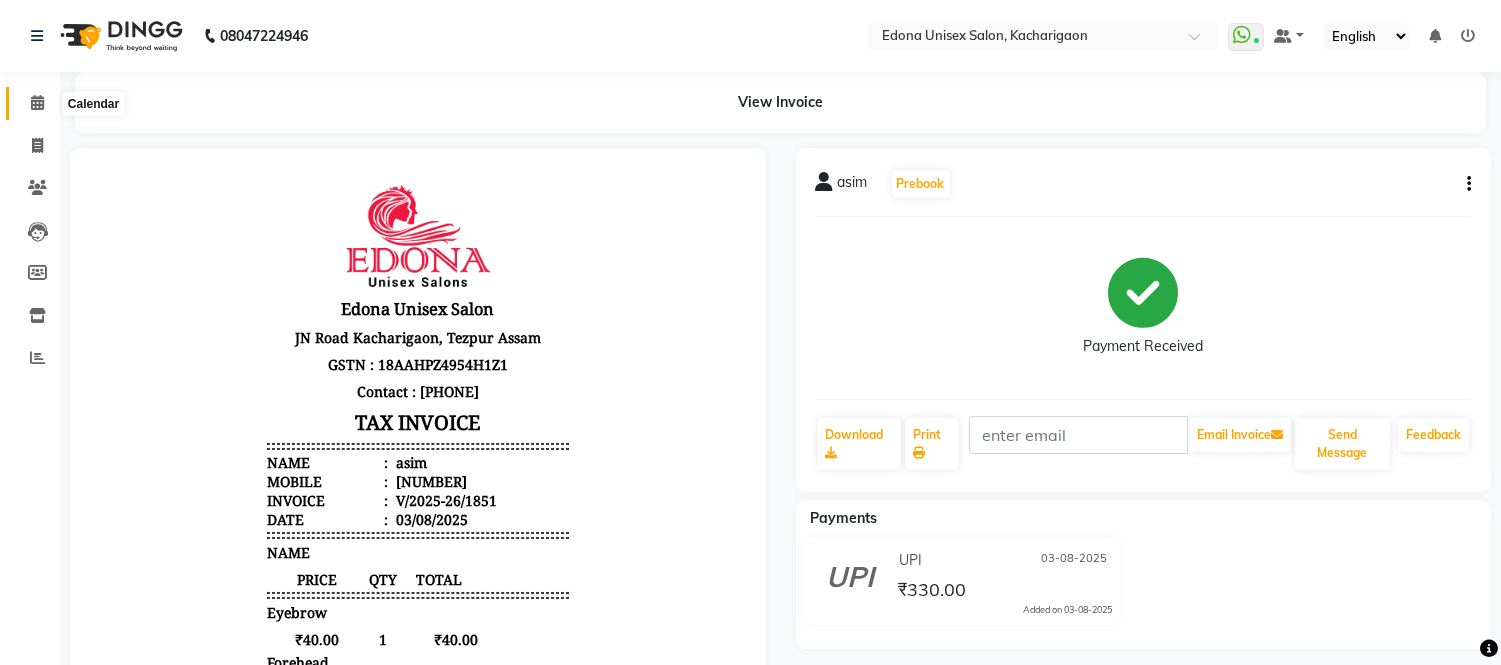 click 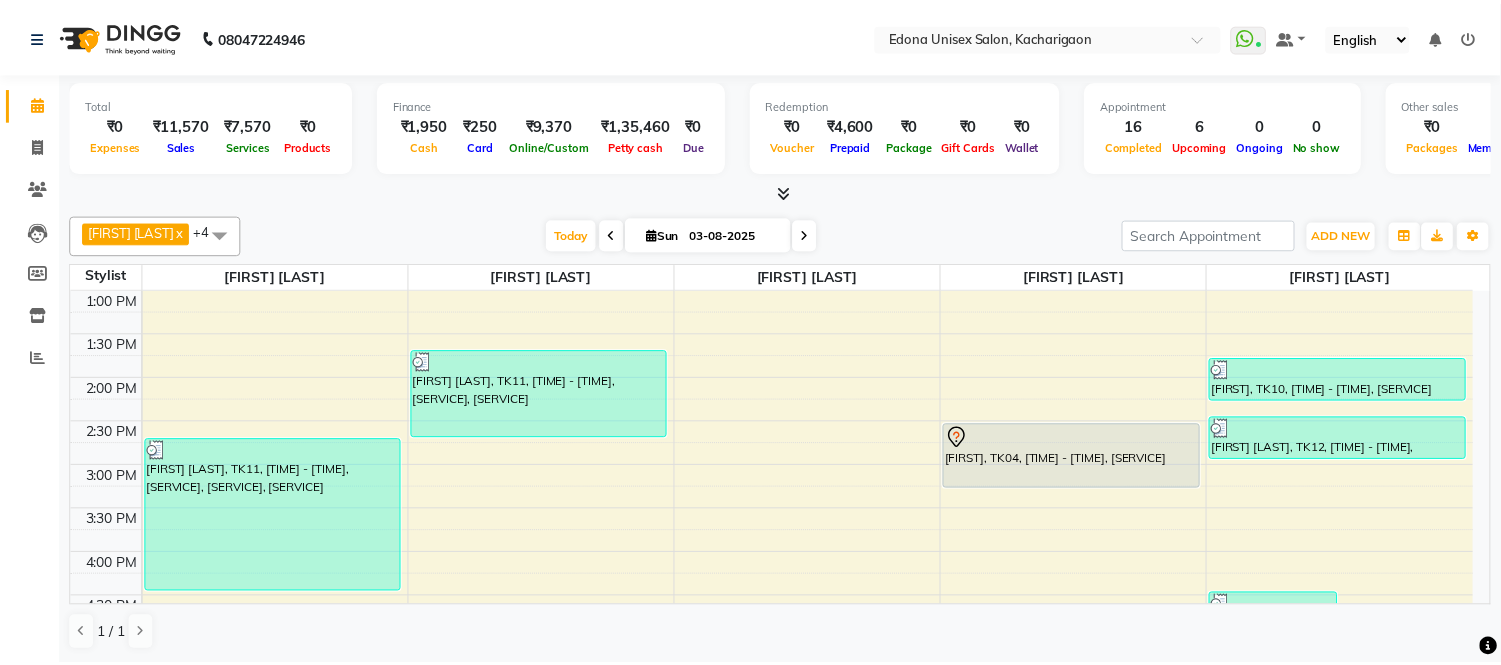 scroll, scrollTop: 444, scrollLeft: 0, axis: vertical 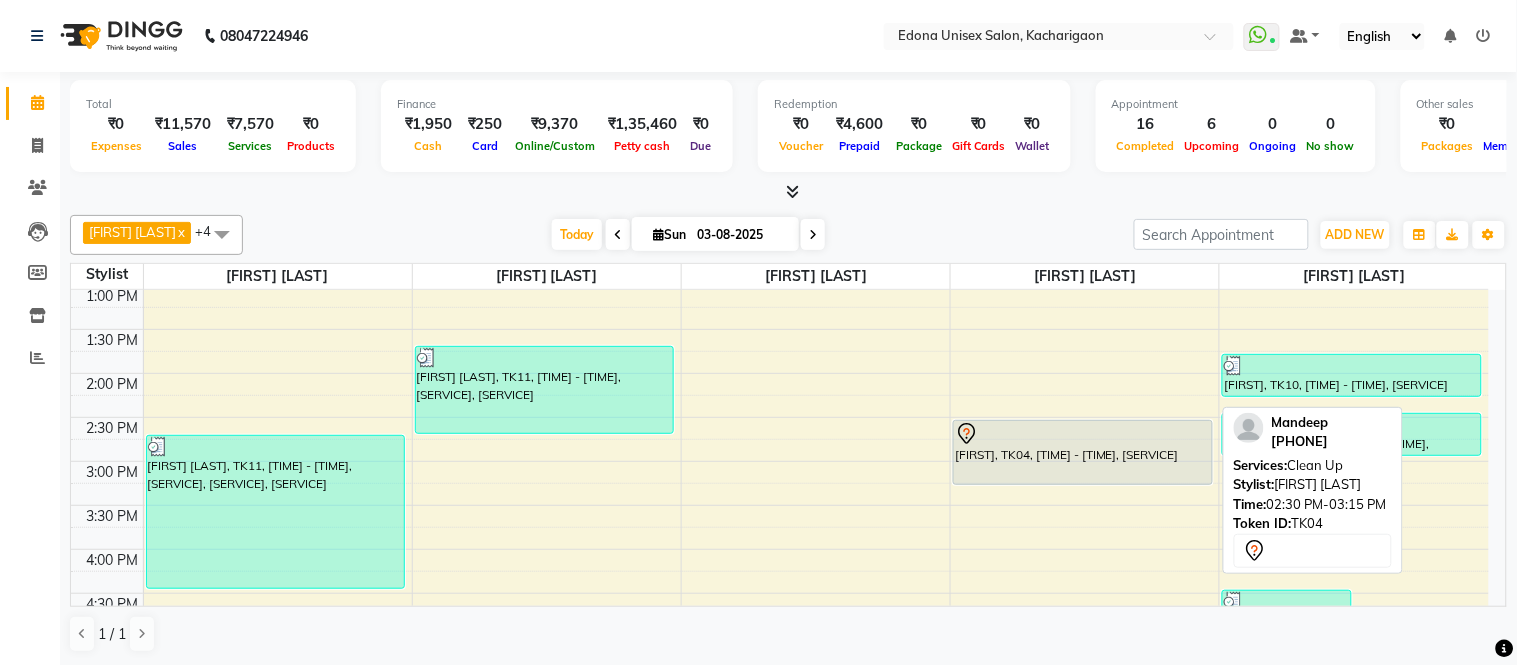 click on "[FIRST], TK04, [TIME] - [TIME], [SERVICE]" at bounding box center (1082, 452) 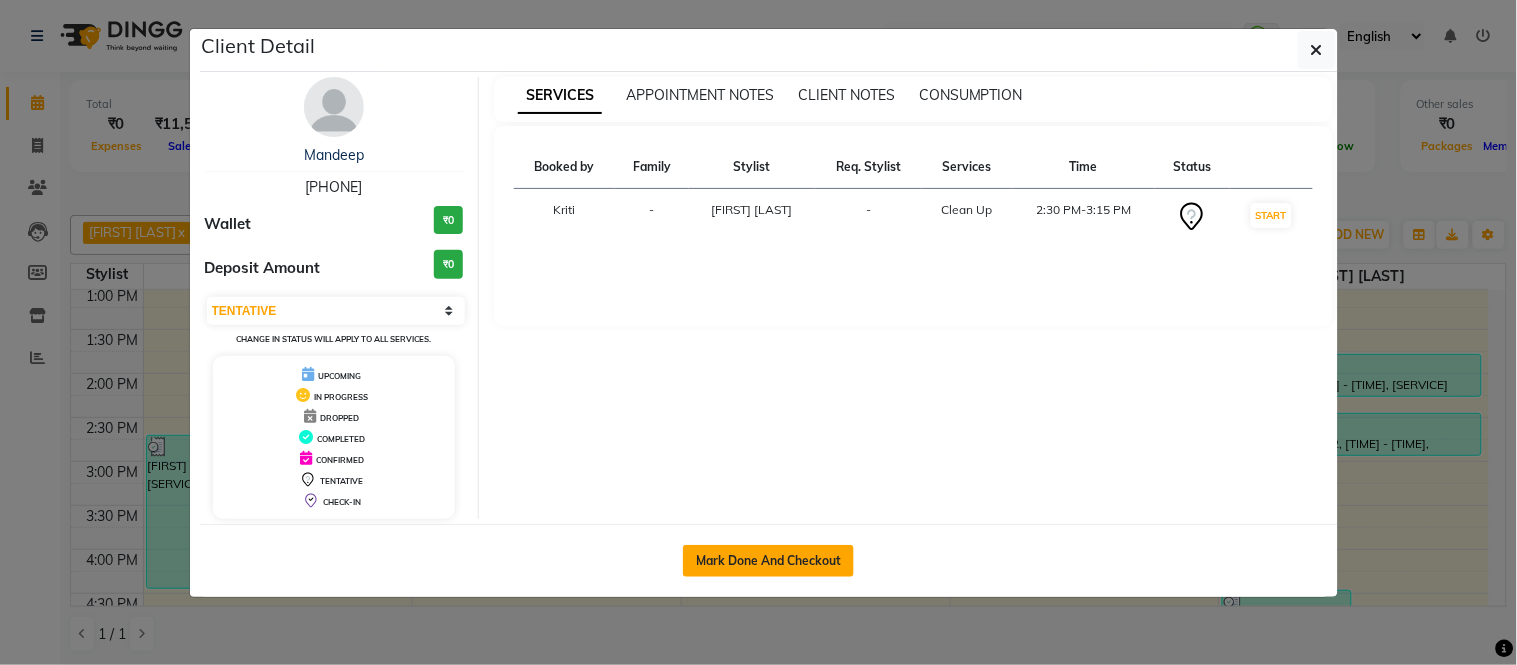 click on "Mark Done And Checkout" 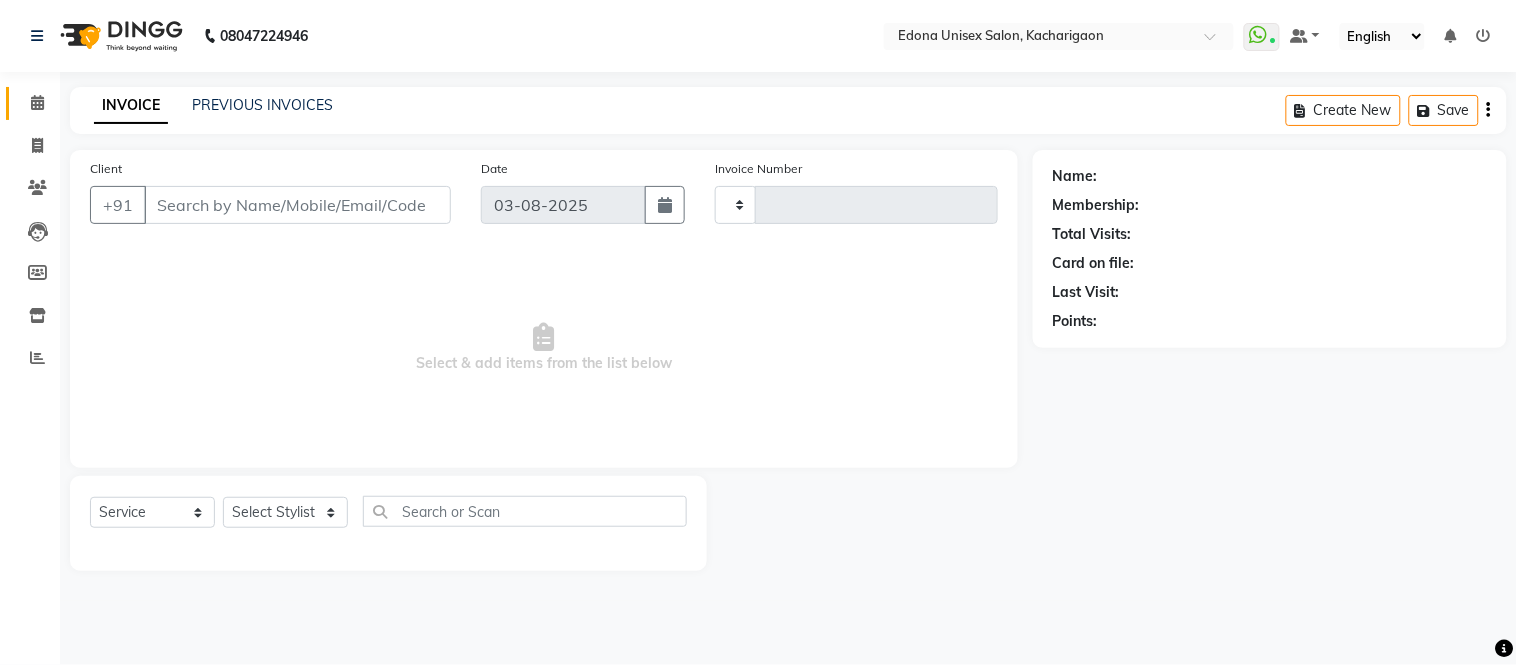 type on "1852" 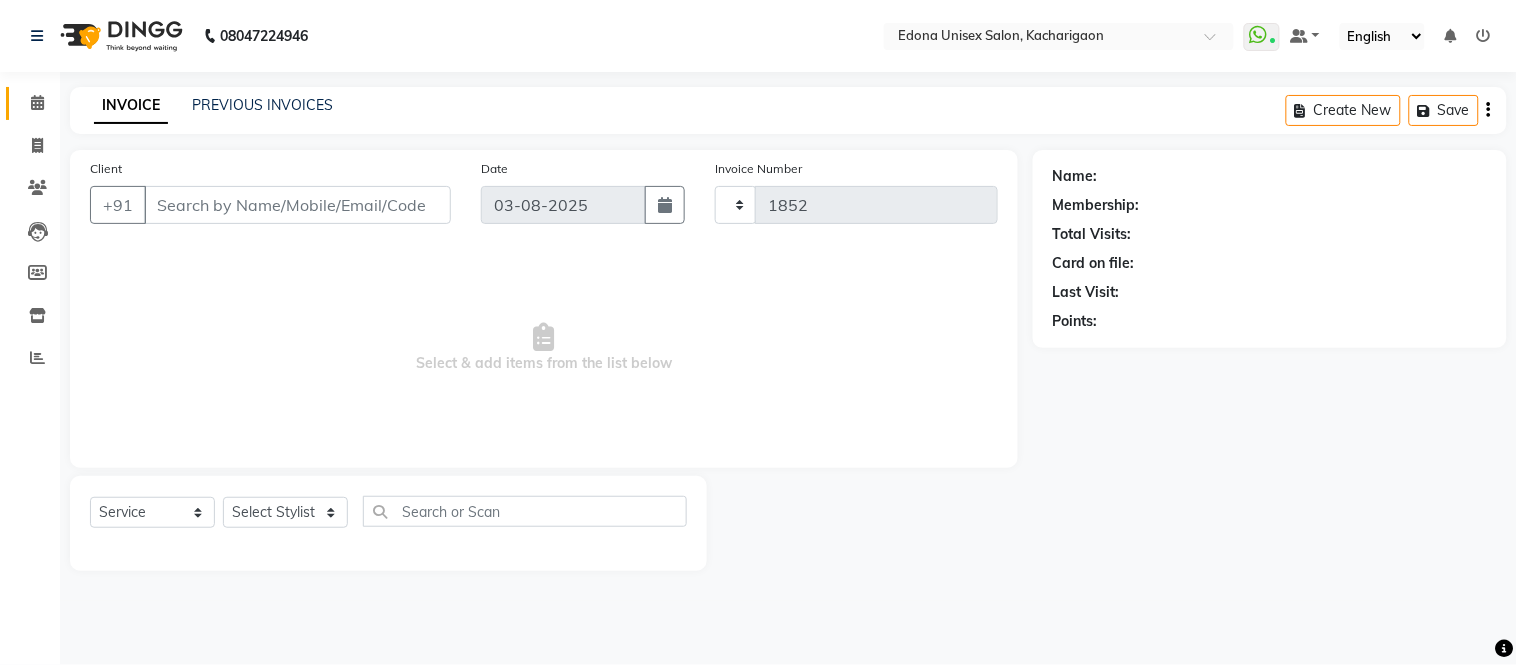select on "5389" 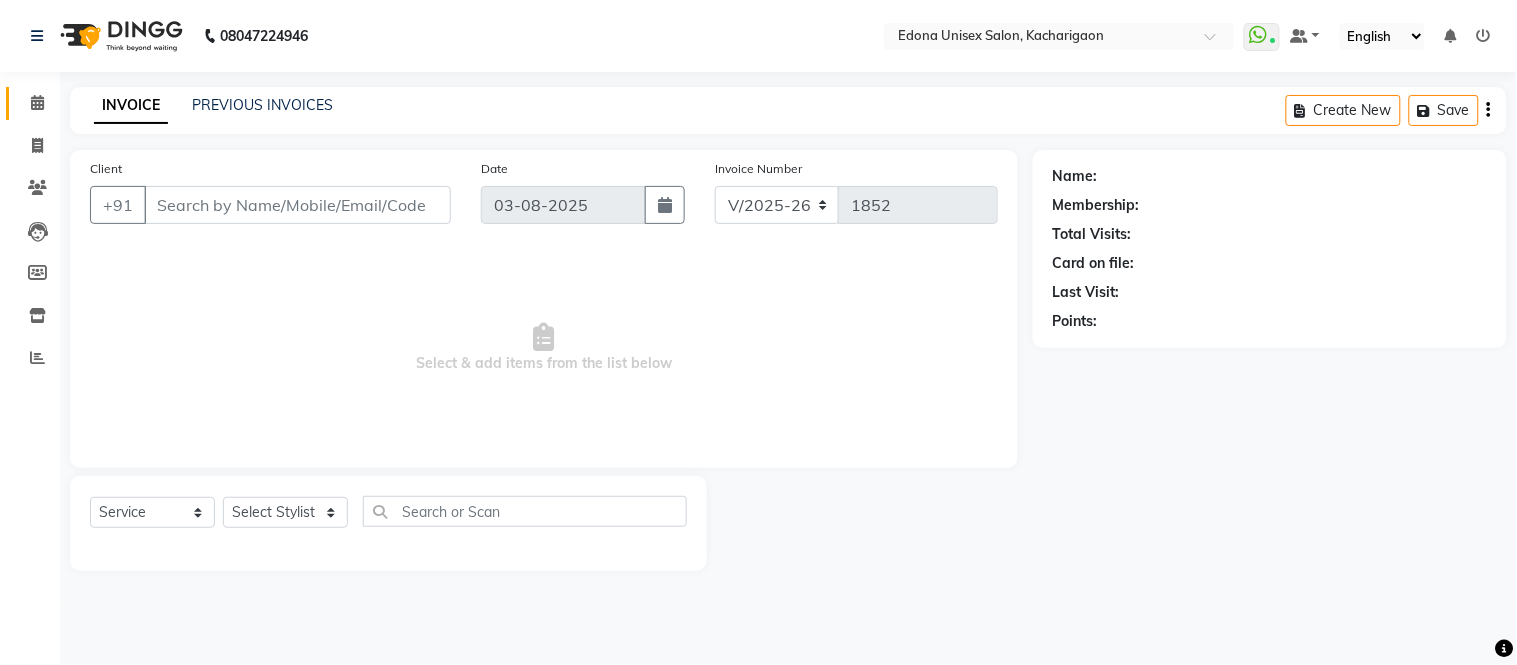 type on "[PHONE]" 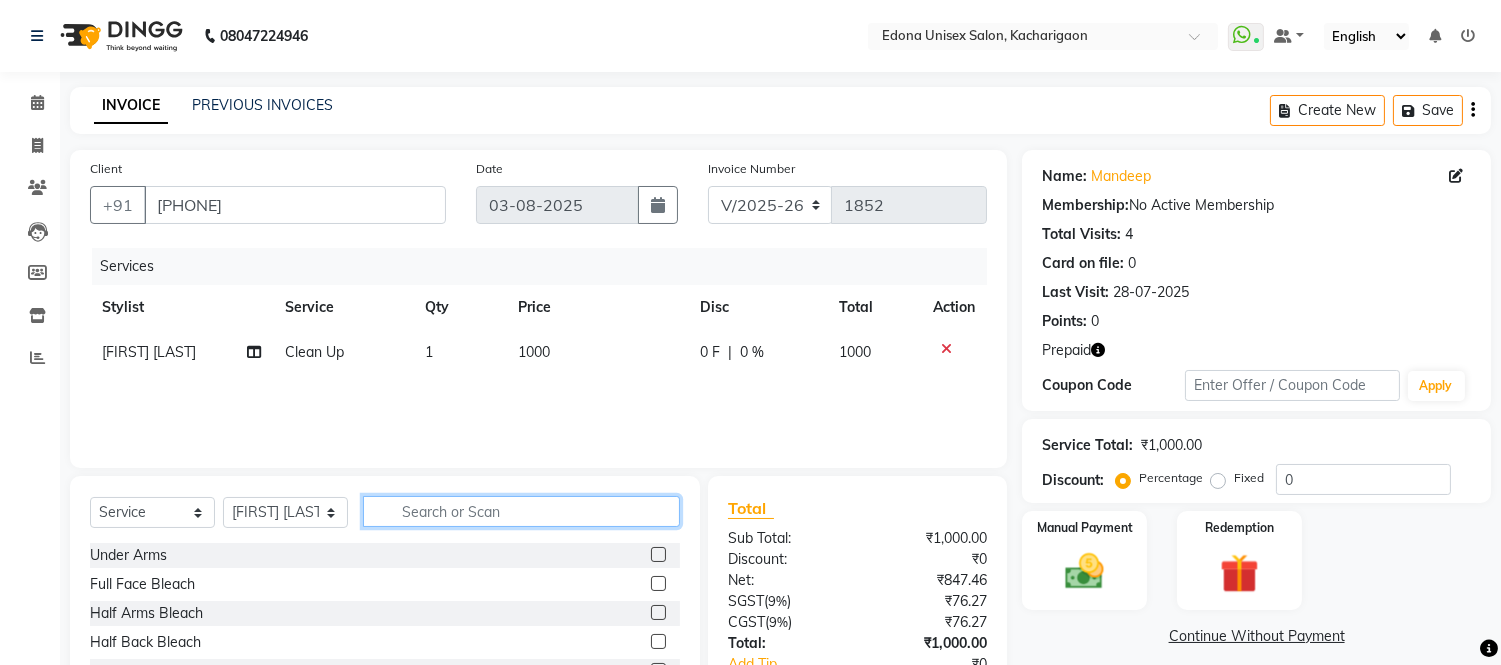 click 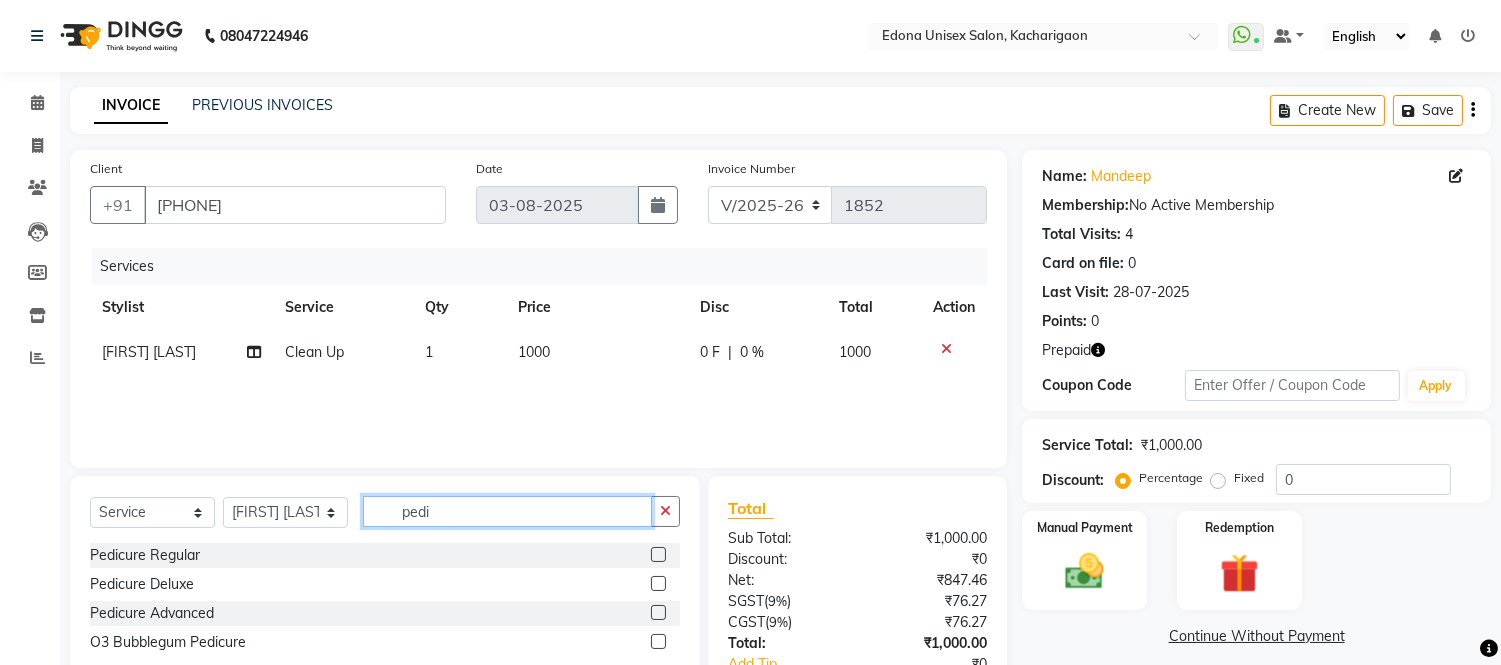 type on "pedi" 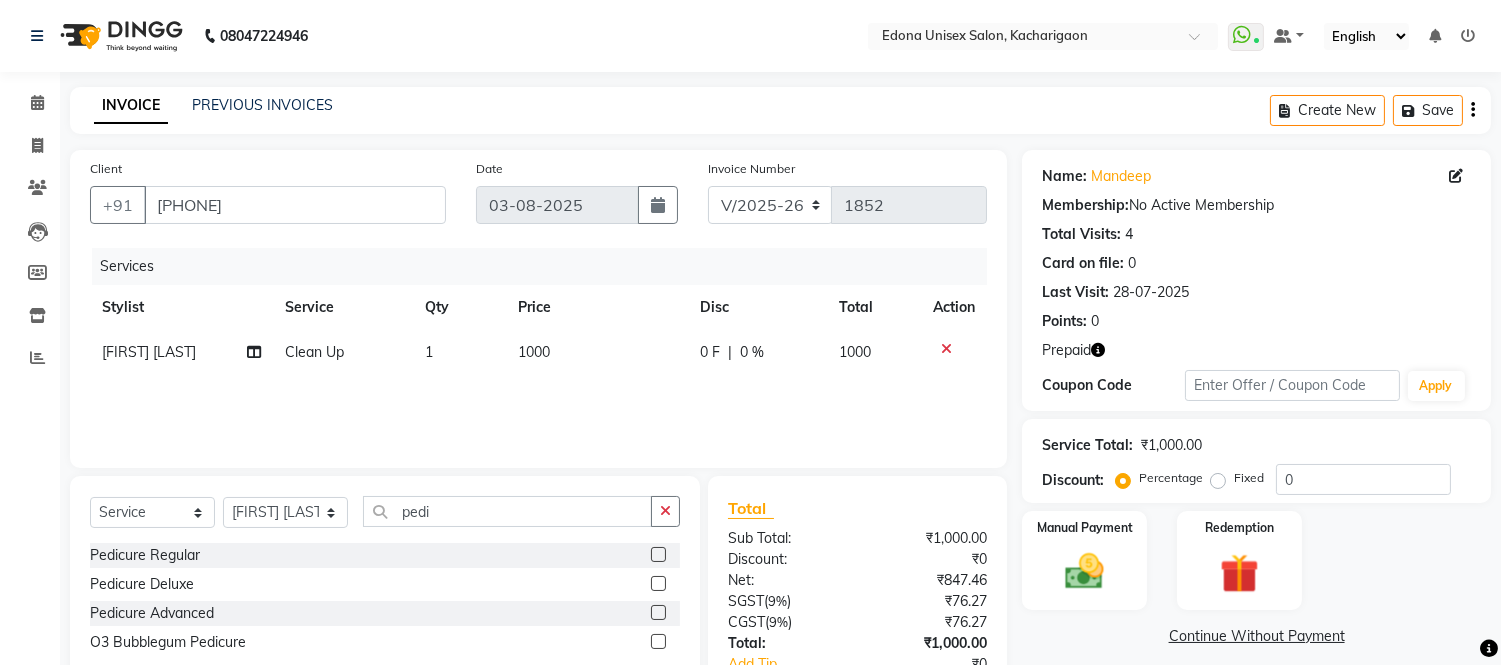 click 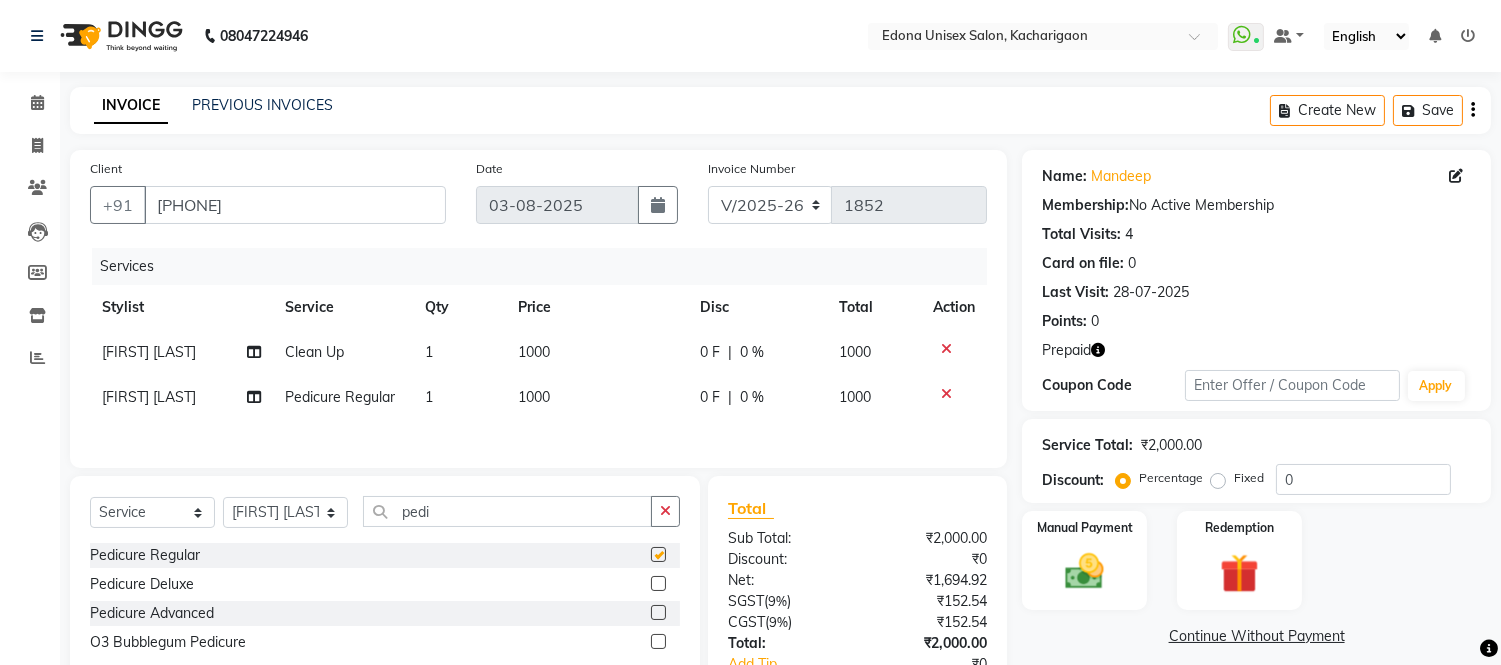 checkbox on "false" 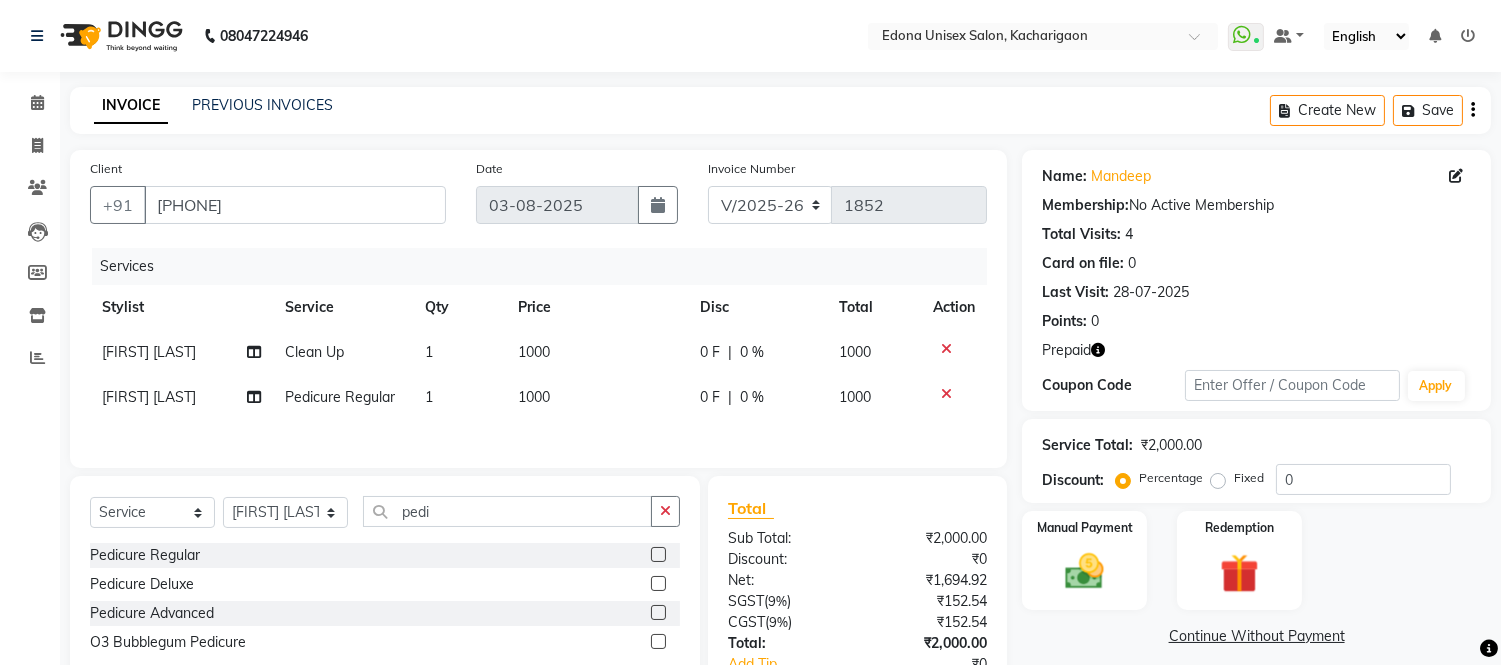 click on "Price" 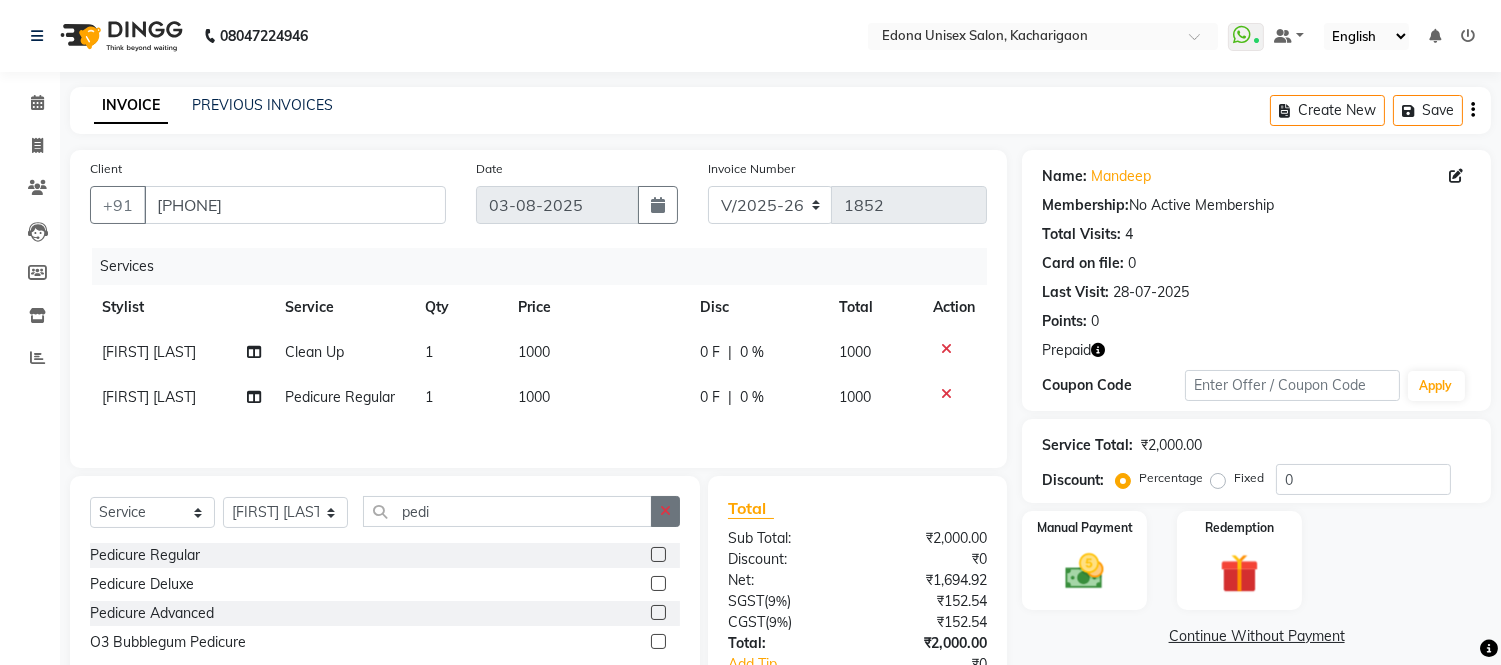 click 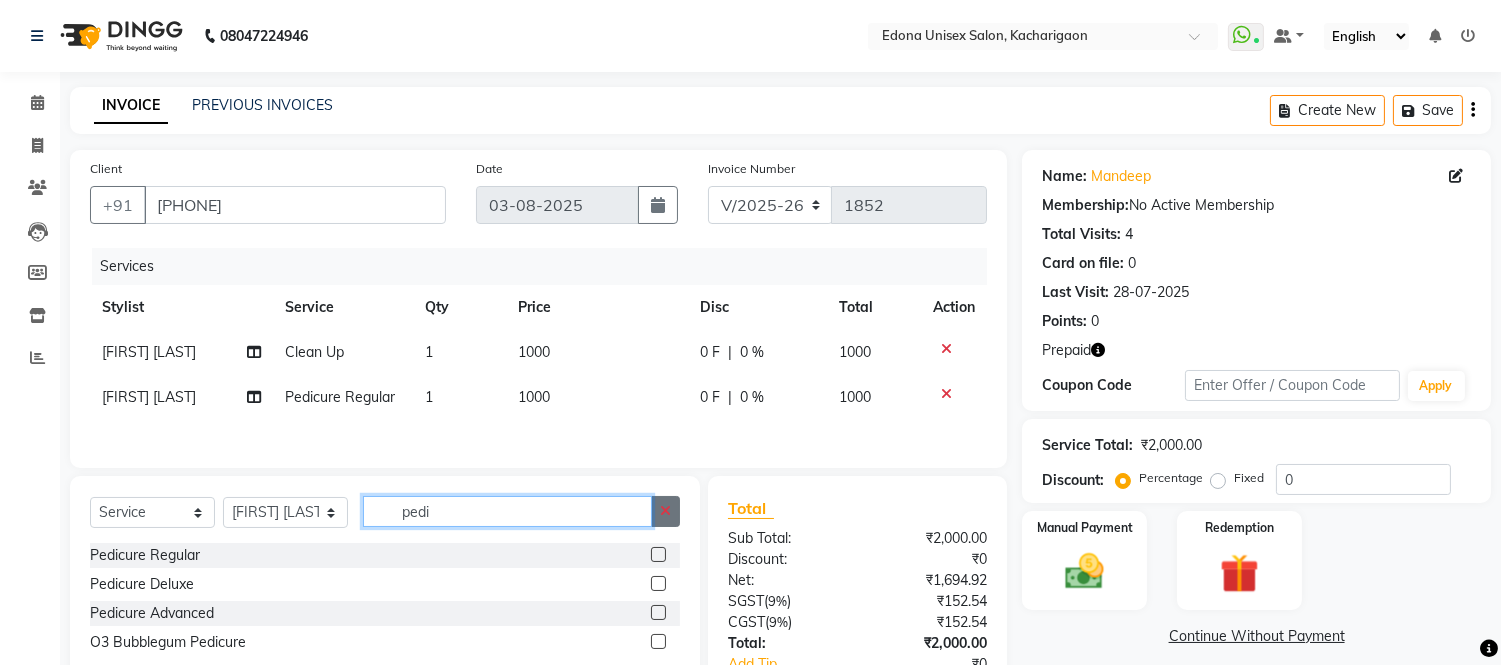 type 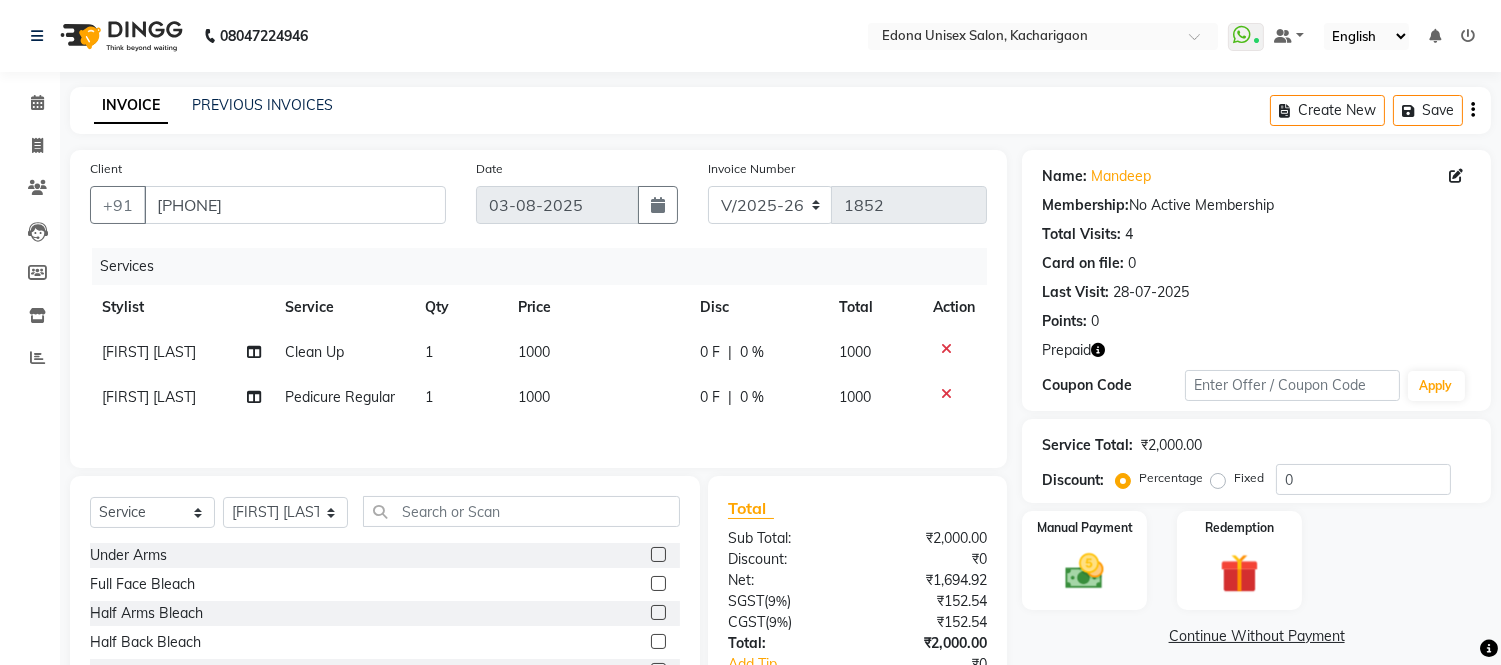click on "1000" 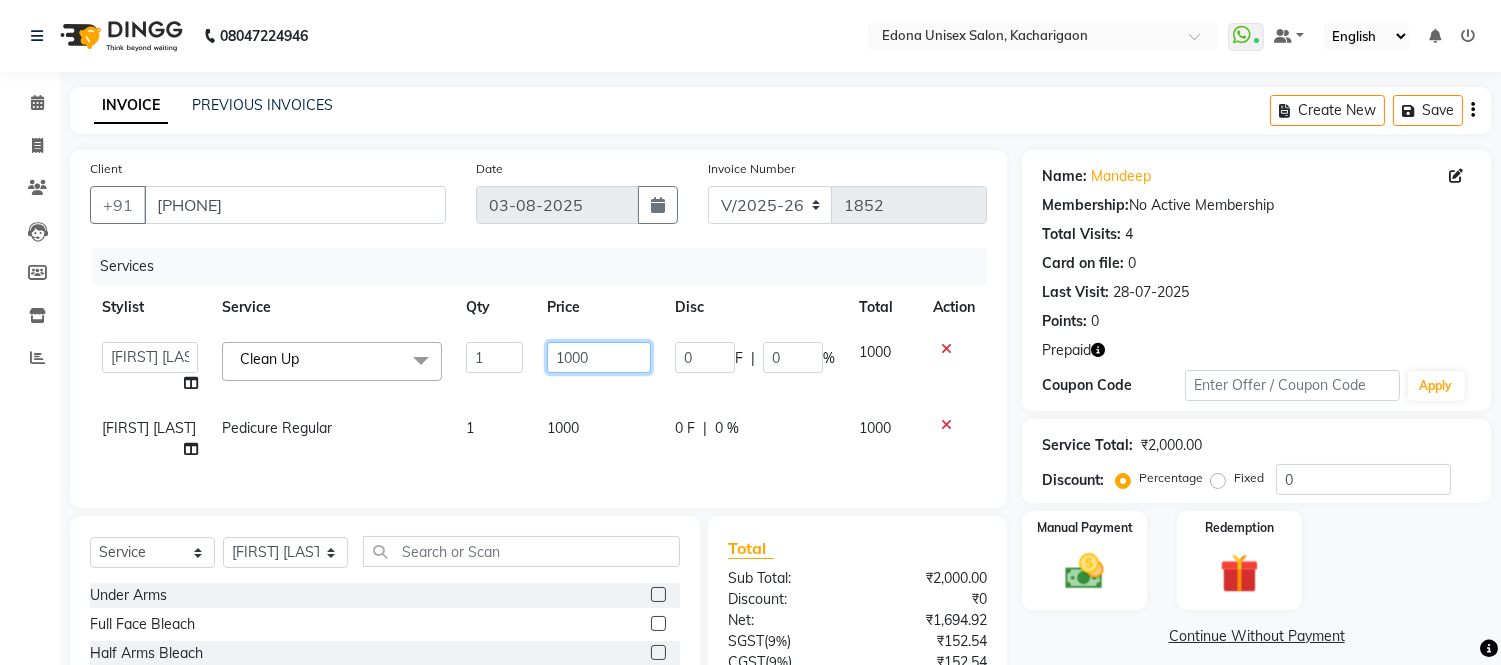 click on "1000" 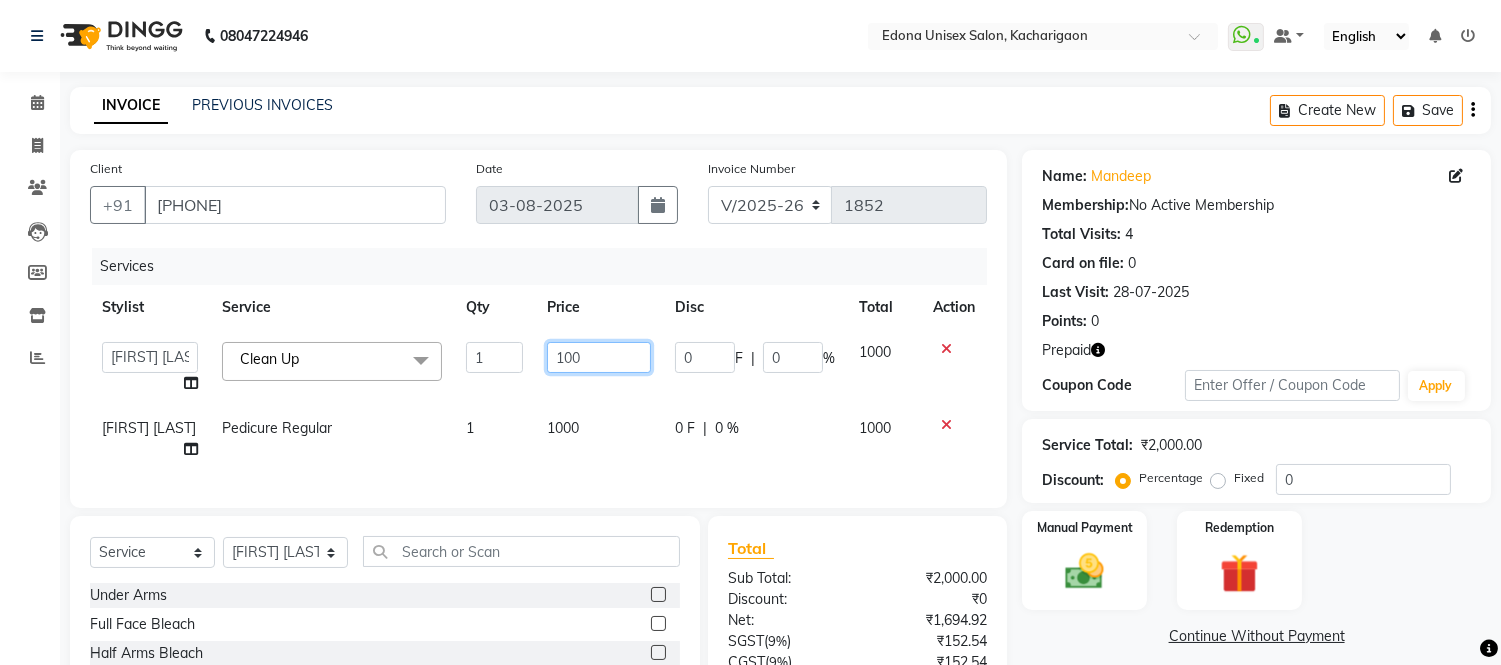 type on "1500" 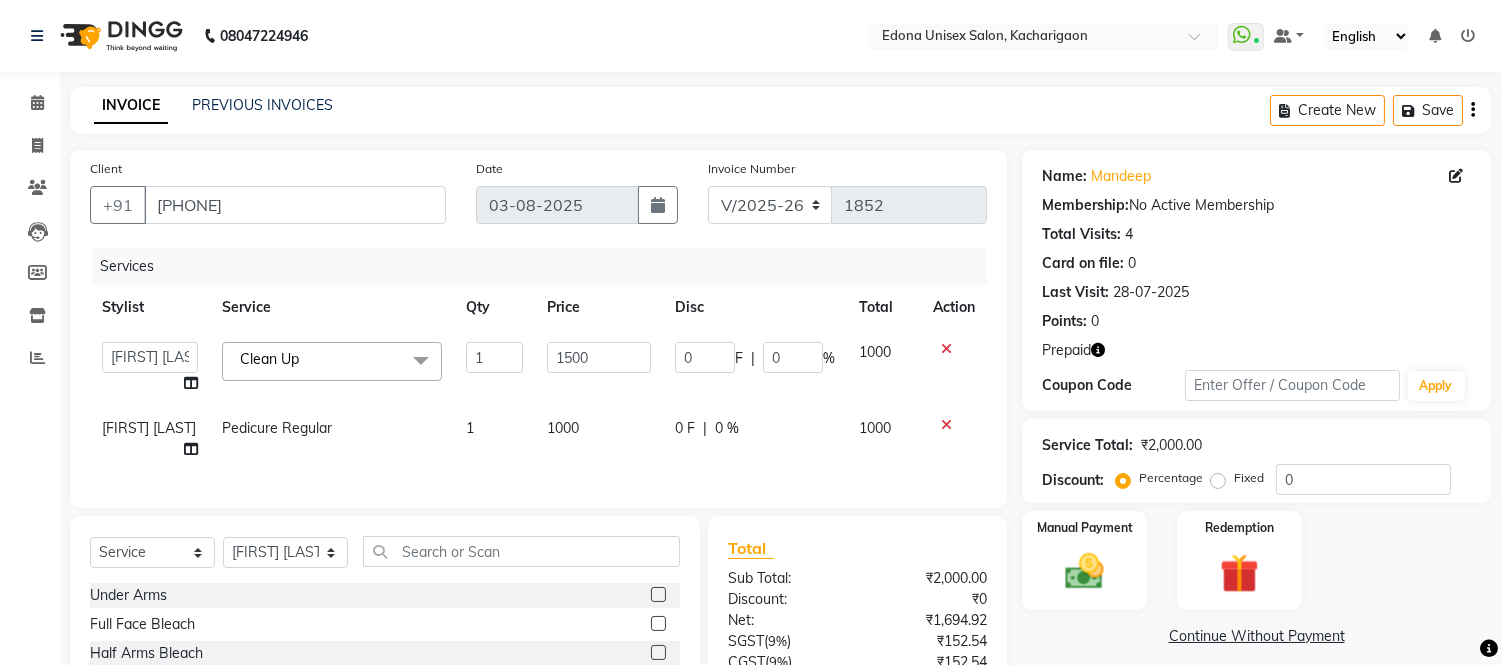 click on "Admin   Anju Sonar   Bir Basumtary   Bishal Bharma   Hemen Daimari   Hombr Jogi   Jenny Kayina   Kriti   Lokesh Verma   Mithiser Bodo   Monisha Goyari   Neha Sonar   Pahi   Prabir Das   Rashmi Basumtary   Reshma Sultana   Roselin Basumtary   Sumitra Subba  Clean Up  x Under Arms Full Face Bleach Half Arms Bleach Half Back Bleach Full Face & Neck Bleach Half Feet Bleach Full Arms Bleach Full Back Bleach Full Feet Bleach Full Body Bleach Nano Plastia Neck D-Tan Full/Face D-Tan Half Arms D-Tan Half Feet D-Tan Back D-Tan Full Arms D-Tan Full Feet D-Tan Other Pack Clean Up Lotus Clean Up Jeannot Clean Up Cheryl'S Clean Up O3 Clean Up Basic Facial O3 D-Tan Clean Up Advanced Facial Cheryl'S Facial Jeannot Facial O3+ Whitning & Brighting Facial Lotus (Preservita) Facial O3+ Shine & Glow Facial O3+ Anti Agening Facial O3+ Anti Pigmention Facial Treatment Facial Bridal Facial O3+ Diamond Facial Hydra facial Beard Color Global Hair Root Touch Up (Majirel) Global Hair Colour (Majirel) Gents Global Hair Colour (Majirel)" 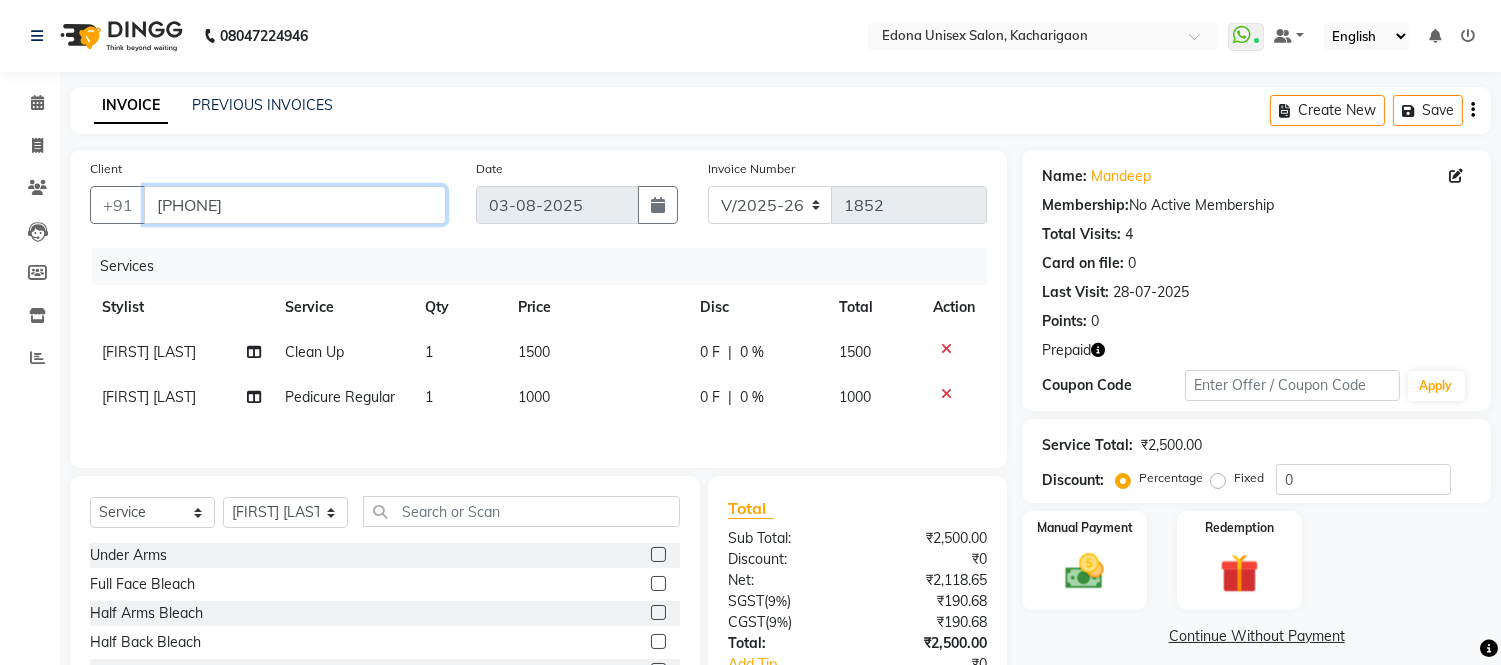 drag, startPoint x: 154, startPoint y: 201, endPoint x: 245, endPoint y: 192, distance: 91.44397 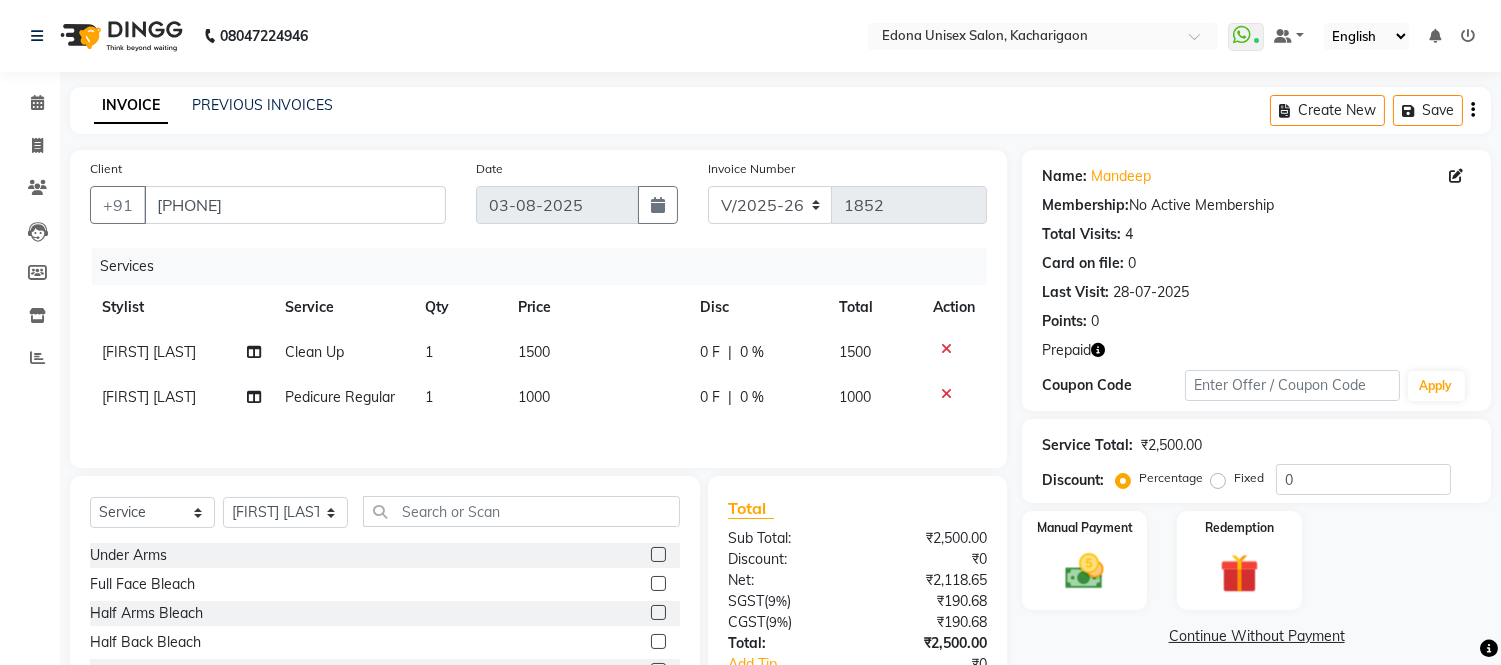 drag, startPoint x: 752, startPoint y: 81, endPoint x: 710, endPoint y: 275, distance: 198.49434 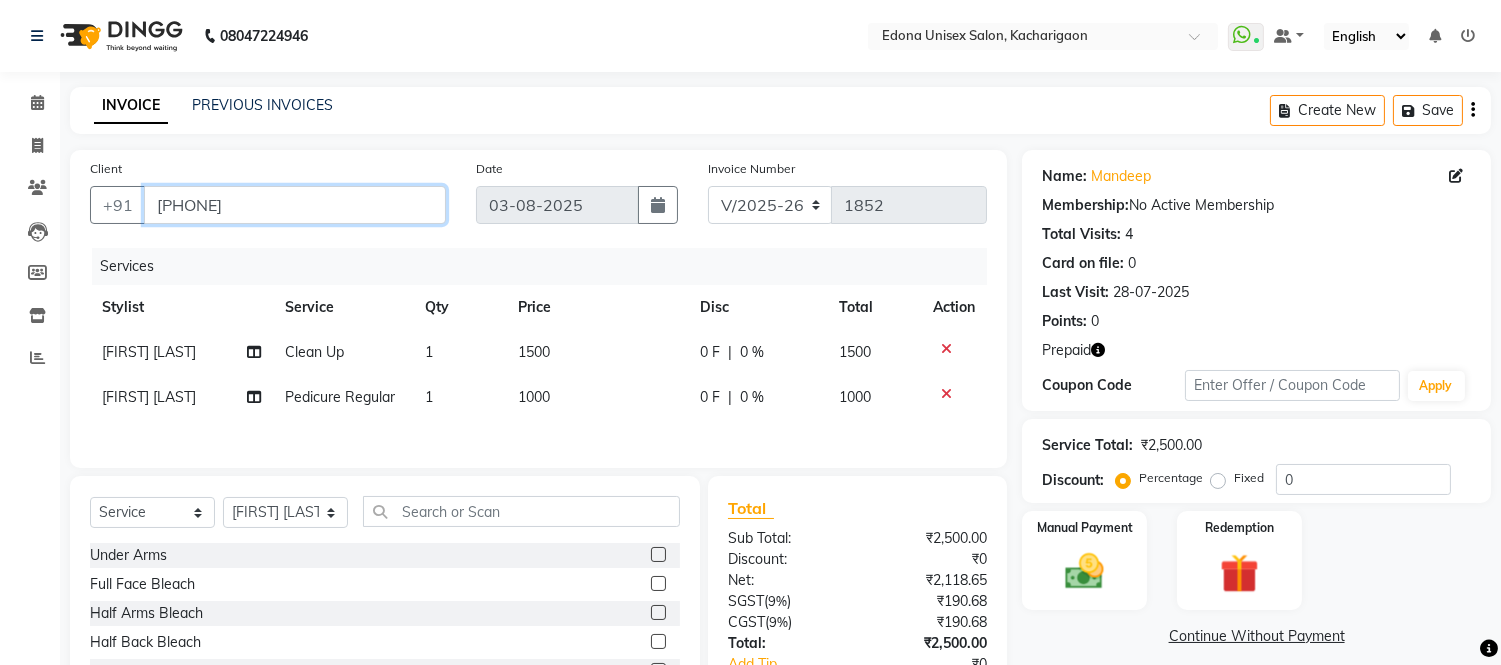 click on "[PHONE]" at bounding box center [295, 205] 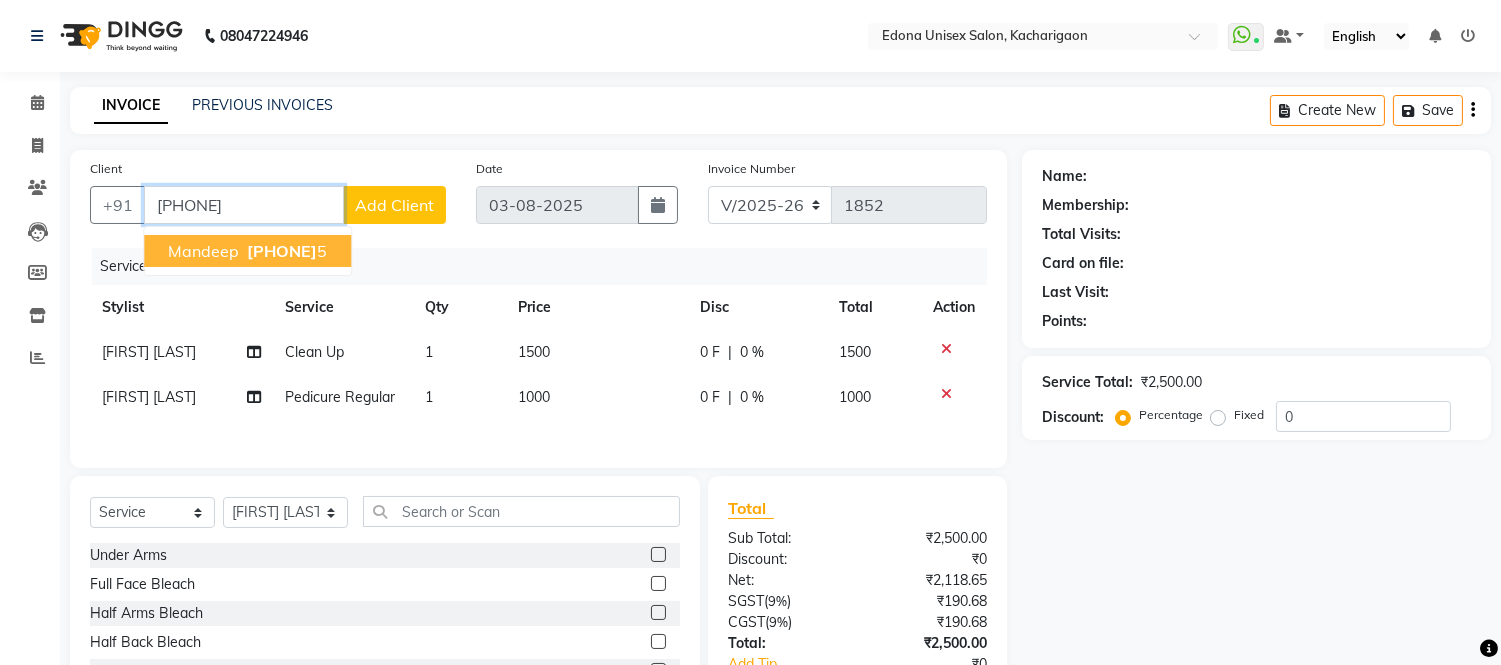 click on "[FIRST]   [PHONE]" at bounding box center (247, 251) 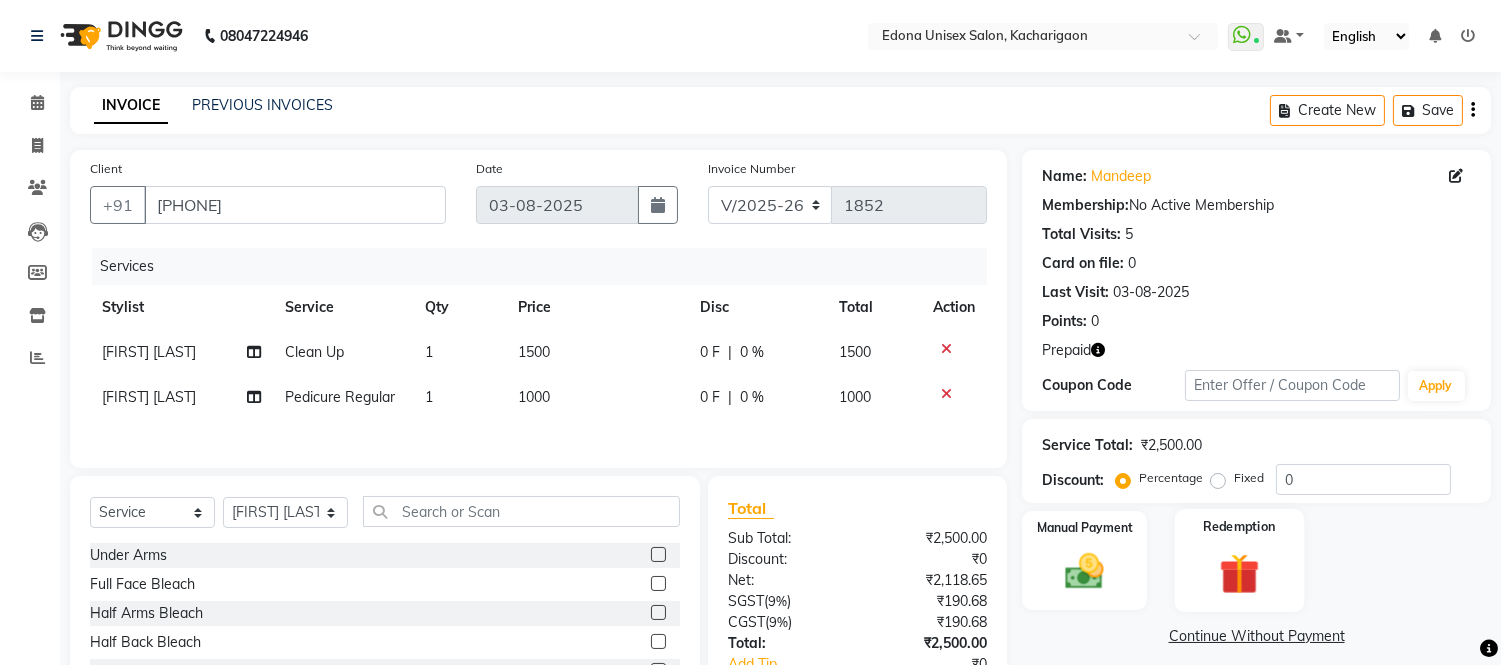 click 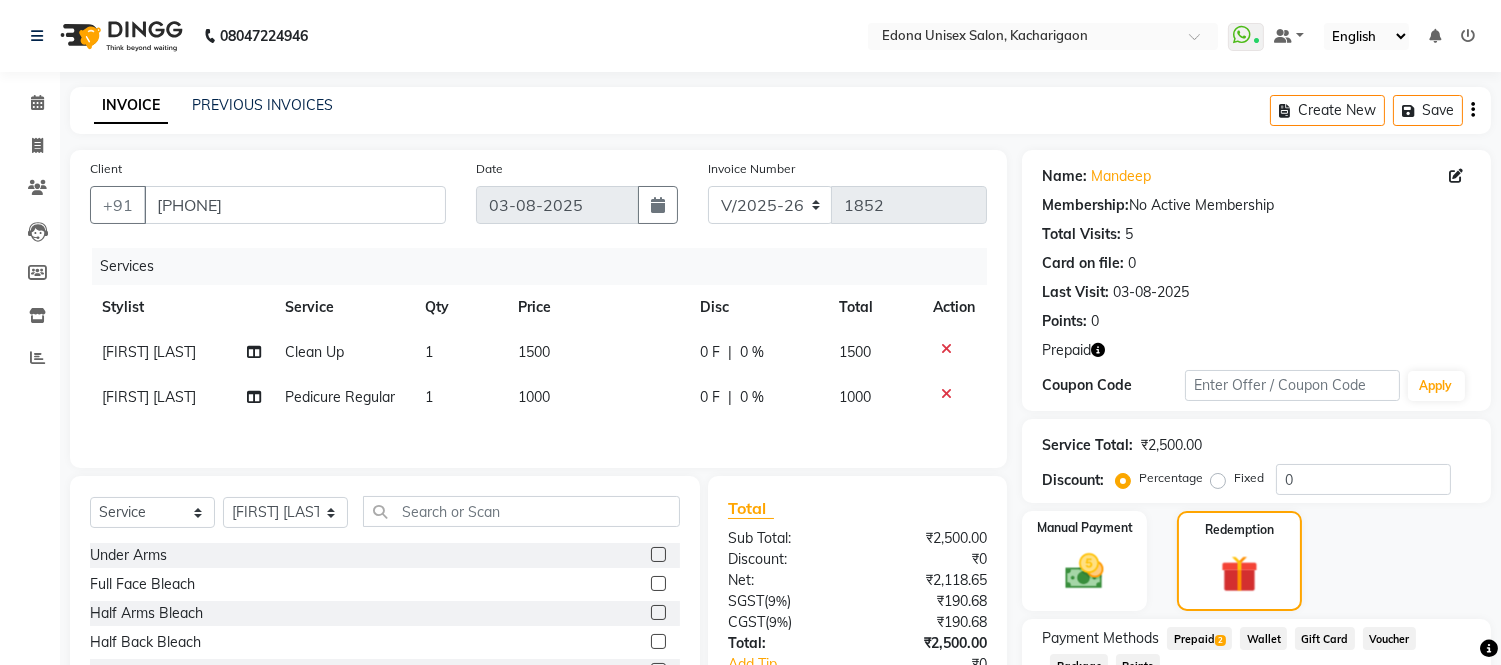 scroll, scrollTop: 143, scrollLeft: 0, axis: vertical 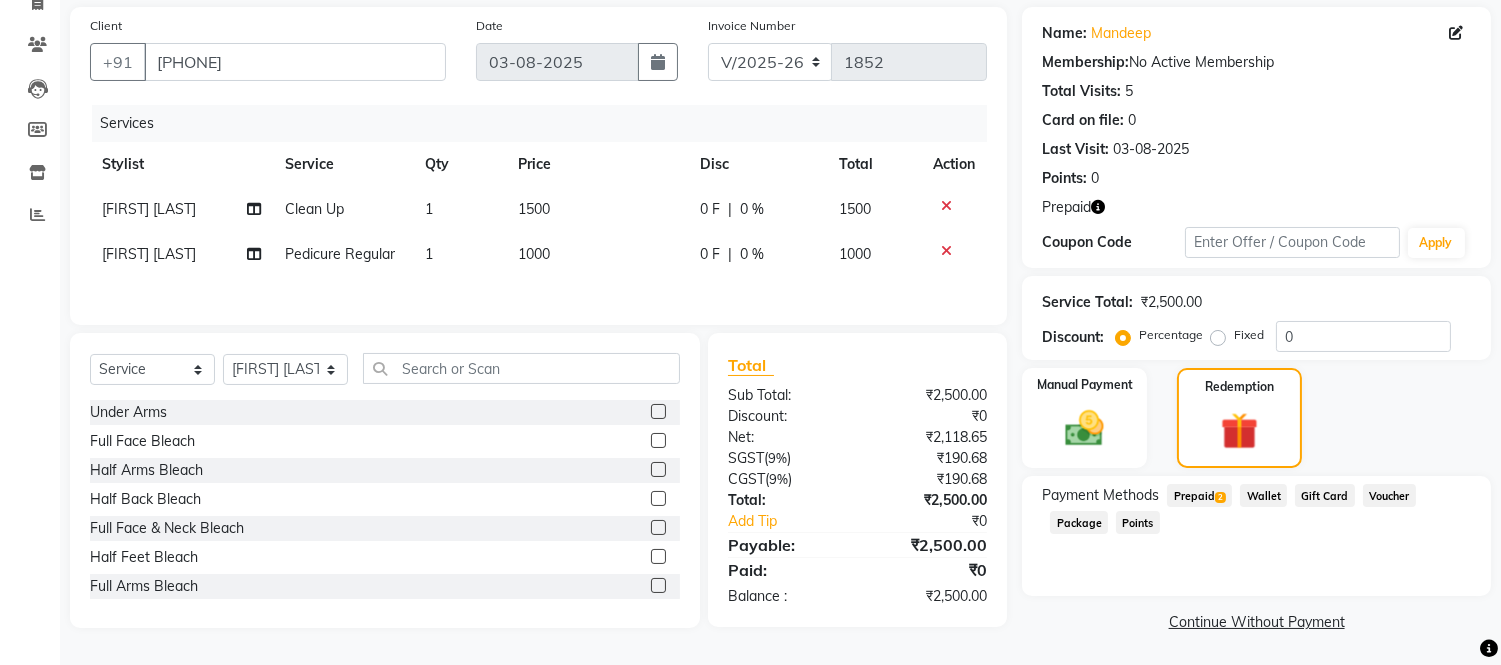 click on "Prepaid  2" 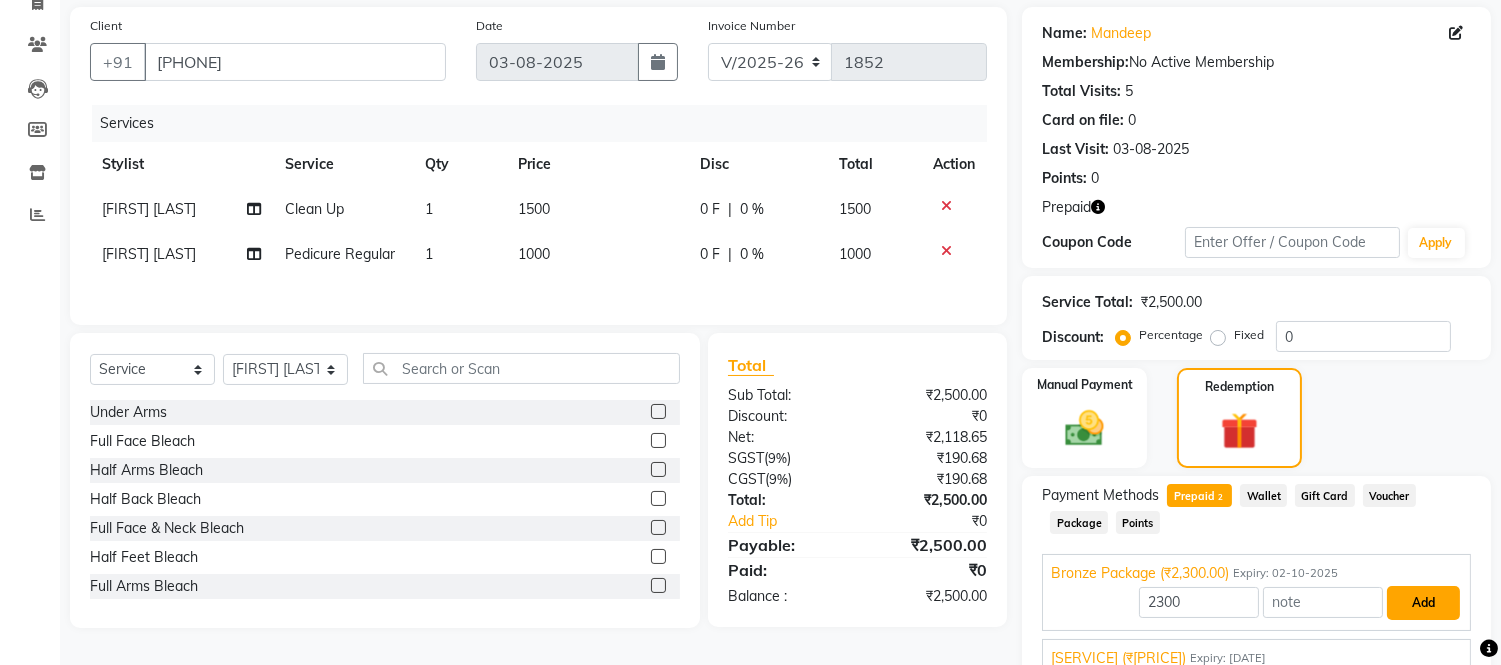 click on "Add" at bounding box center (1423, 603) 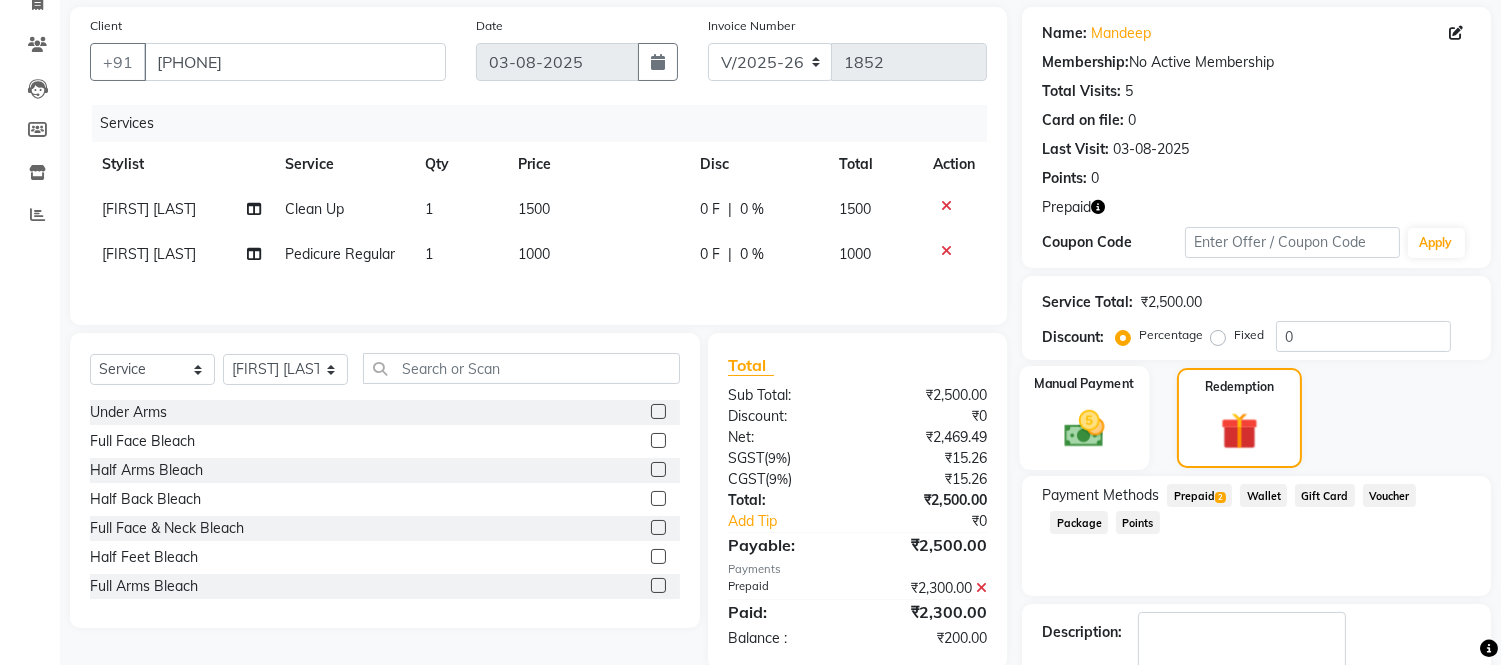 click 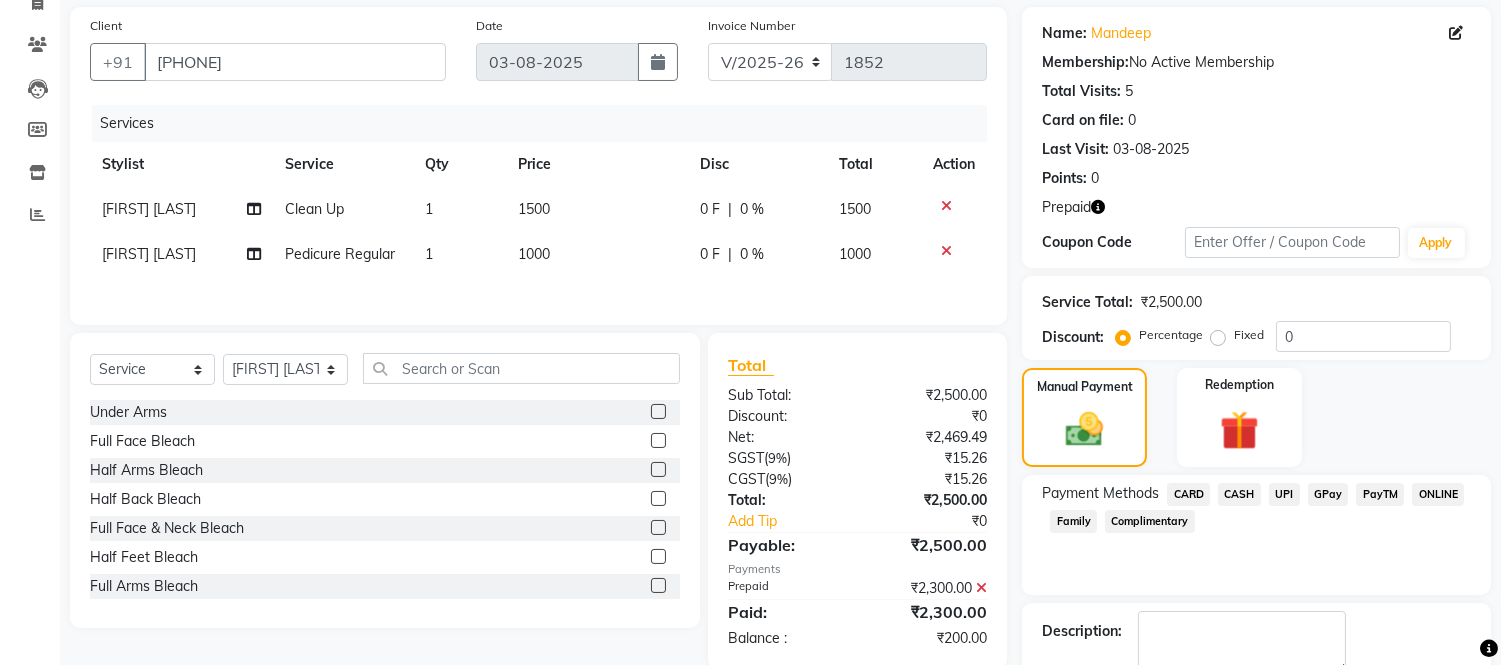 scroll, scrollTop: 255, scrollLeft: 0, axis: vertical 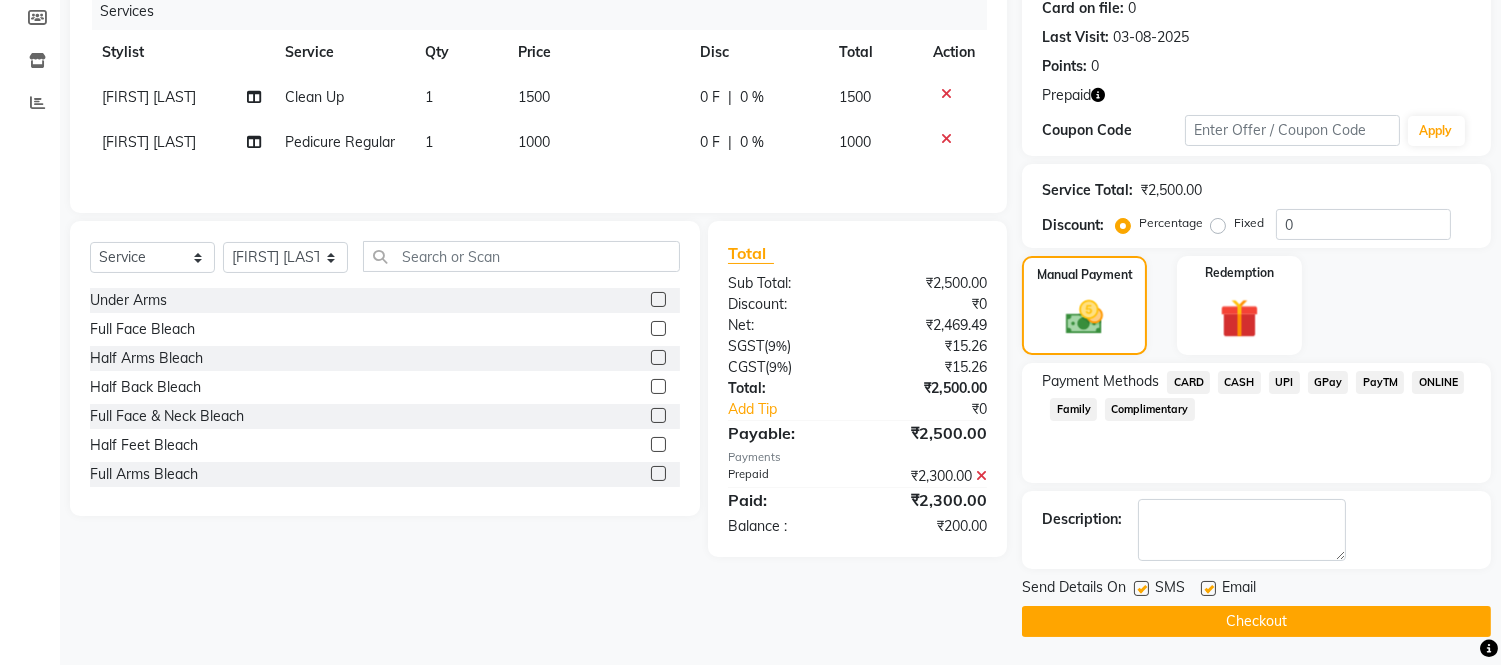 click on "UPI" 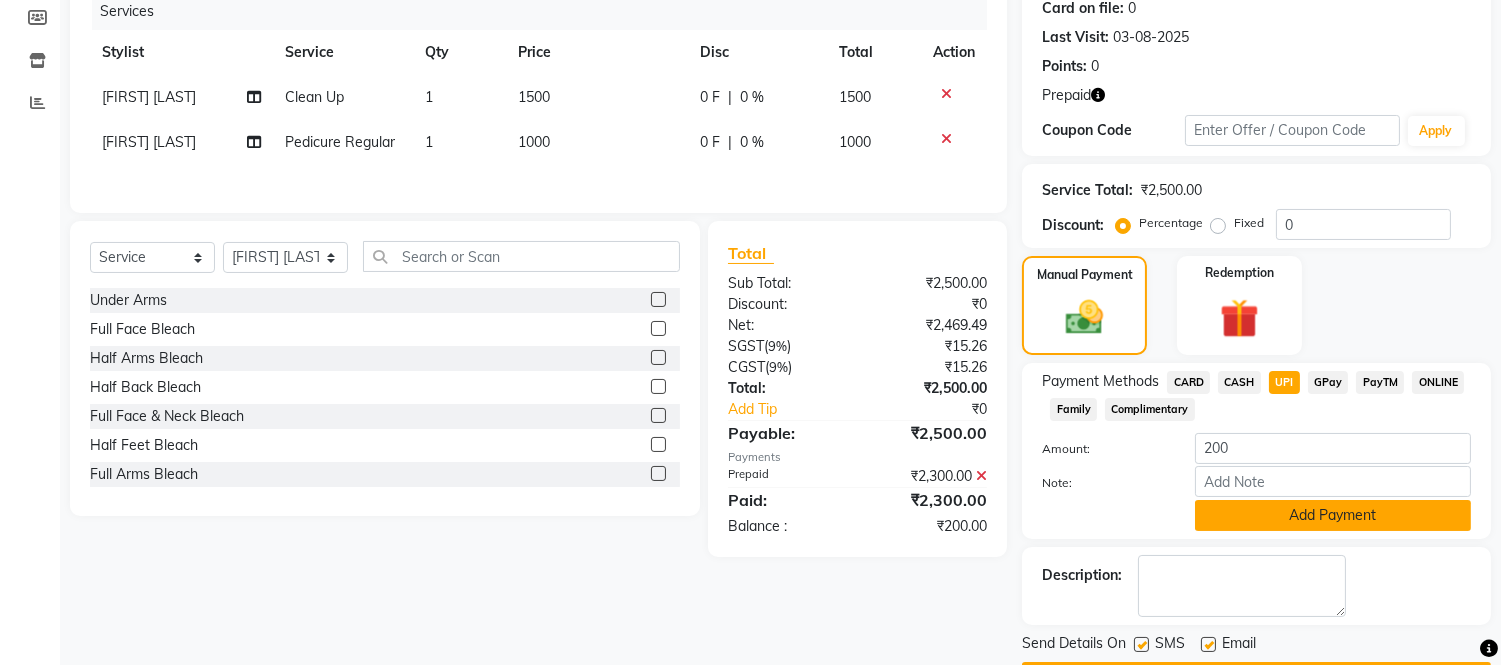 click on "Add Payment" 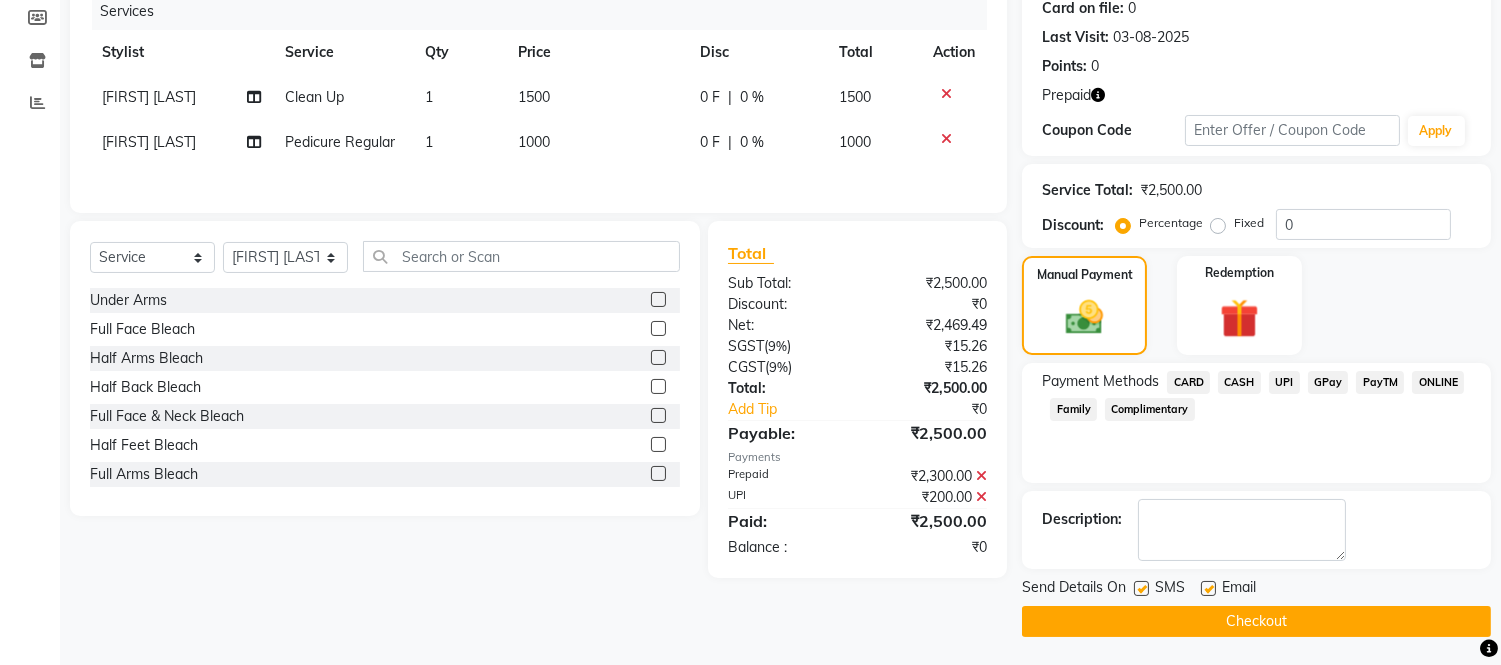 click on "Checkout" 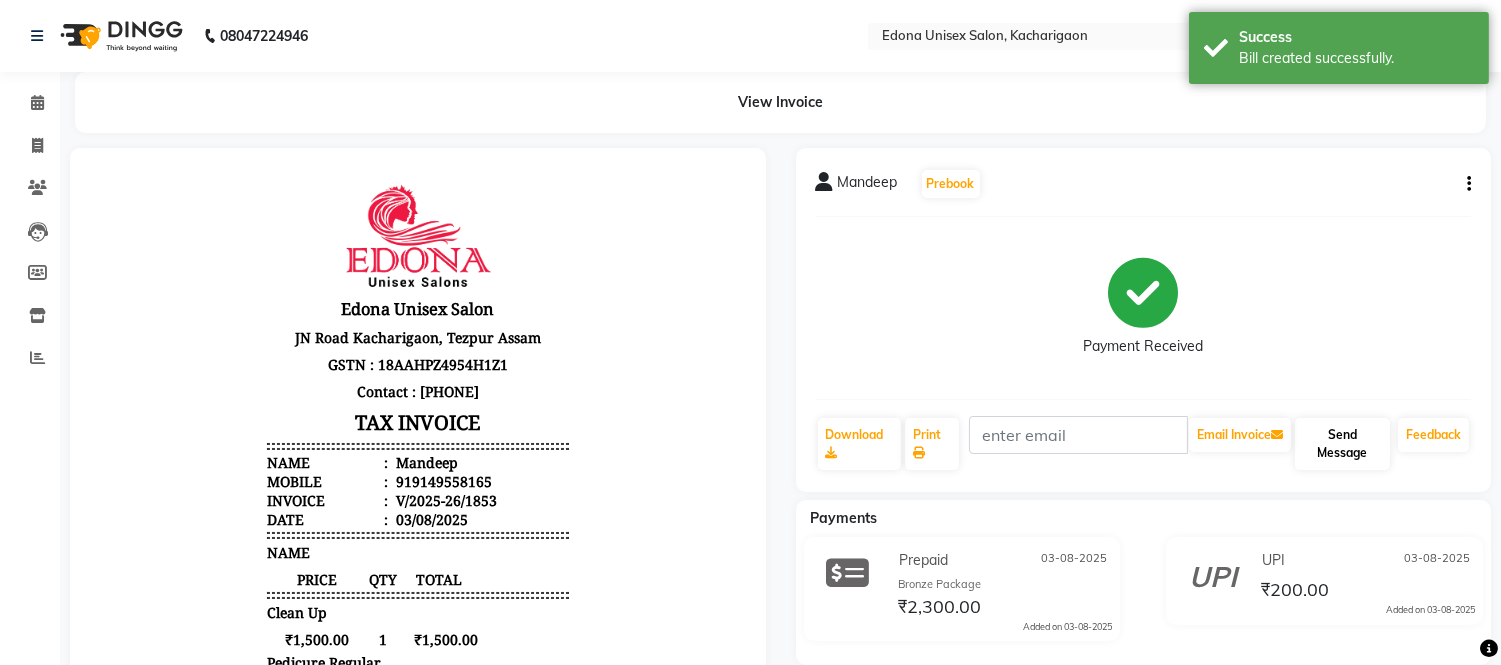 scroll, scrollTop: 0, scrollLeft: 0, axis: both 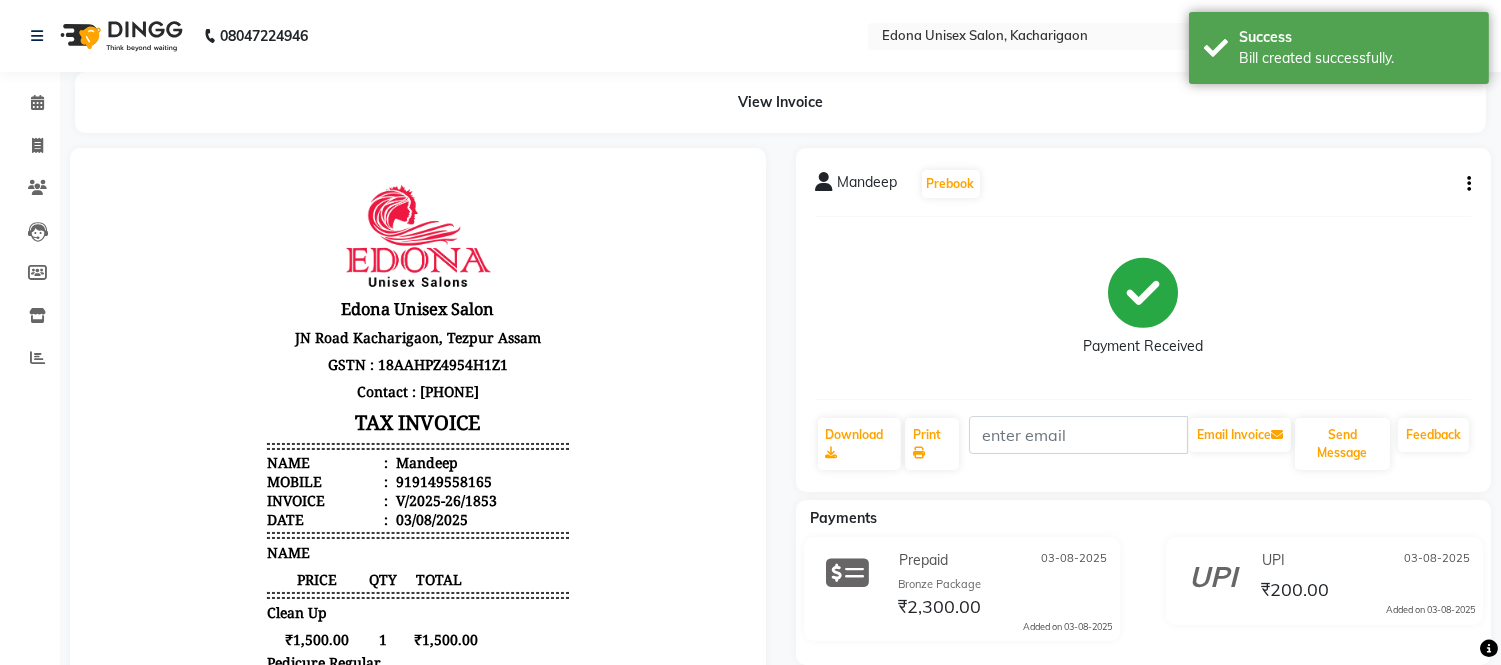click on "[FIRST]   Prebook   Payment Received  Download  Print   Email Invoice   Send Message Feedback" 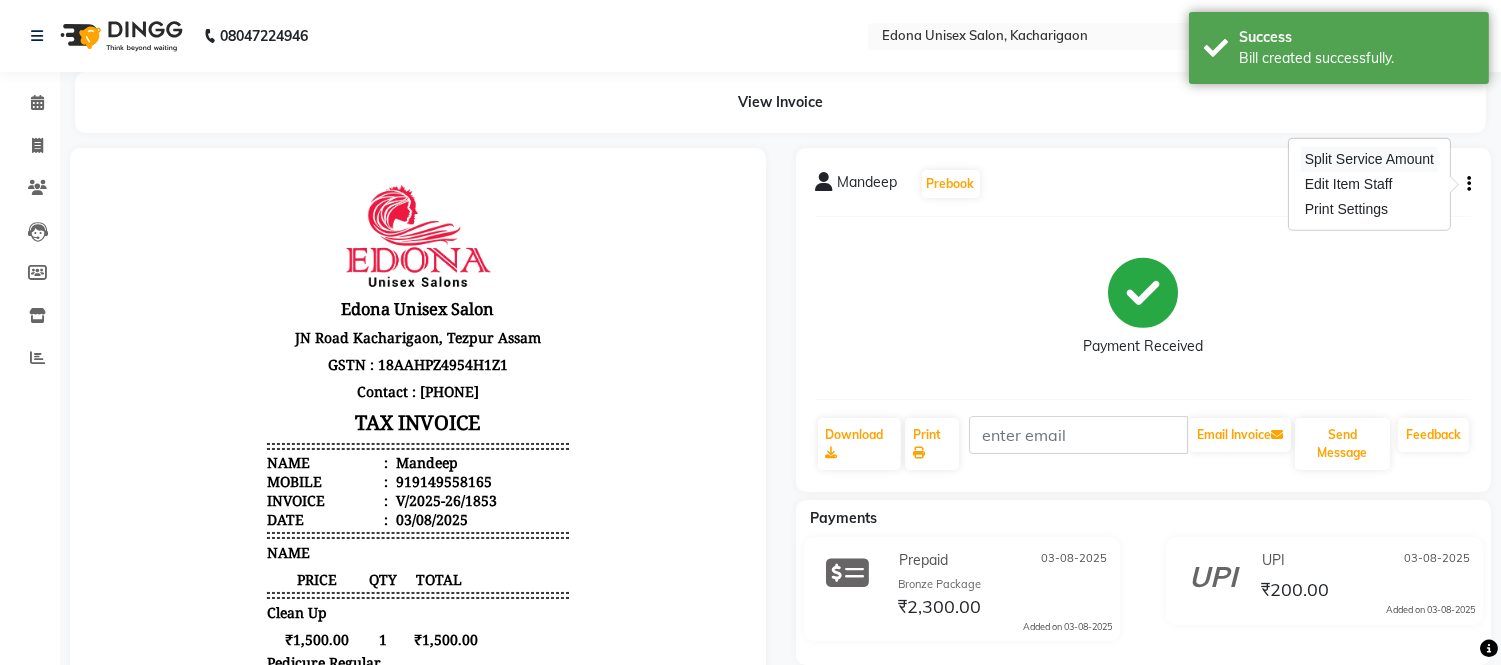 click on "Split Service Amount" at bounding box center (1369, 159) 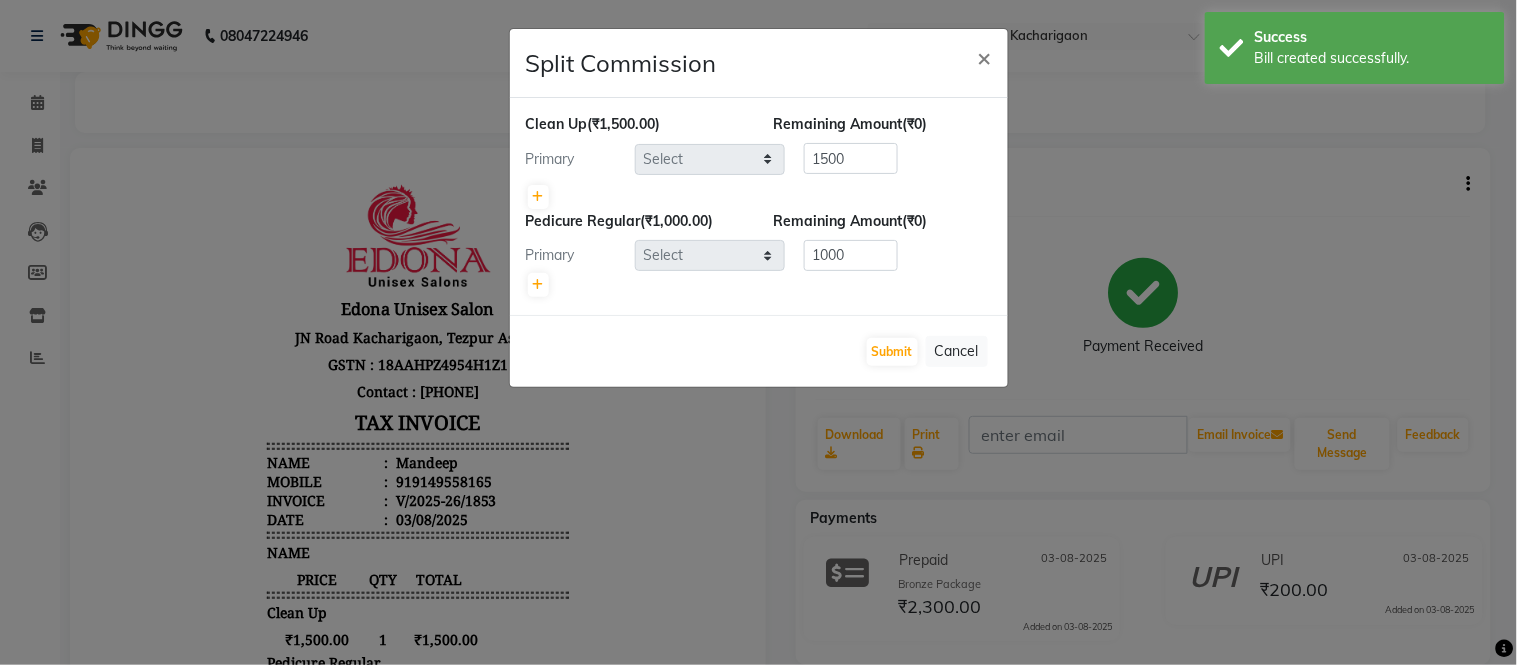 select on "54018" 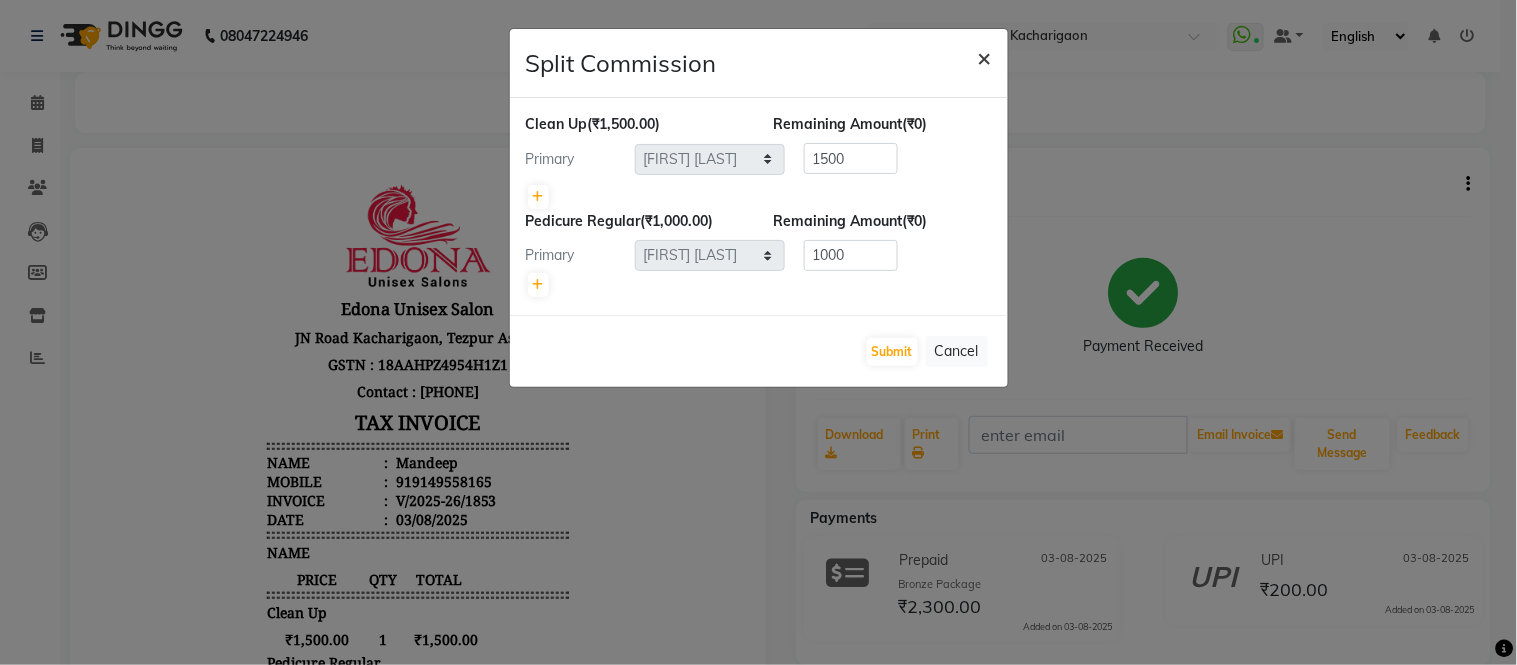 drag, startPoint x: 991, startPoint y: 56, endPoint x: 1000, endPoint y: 135, distance: 79.51101 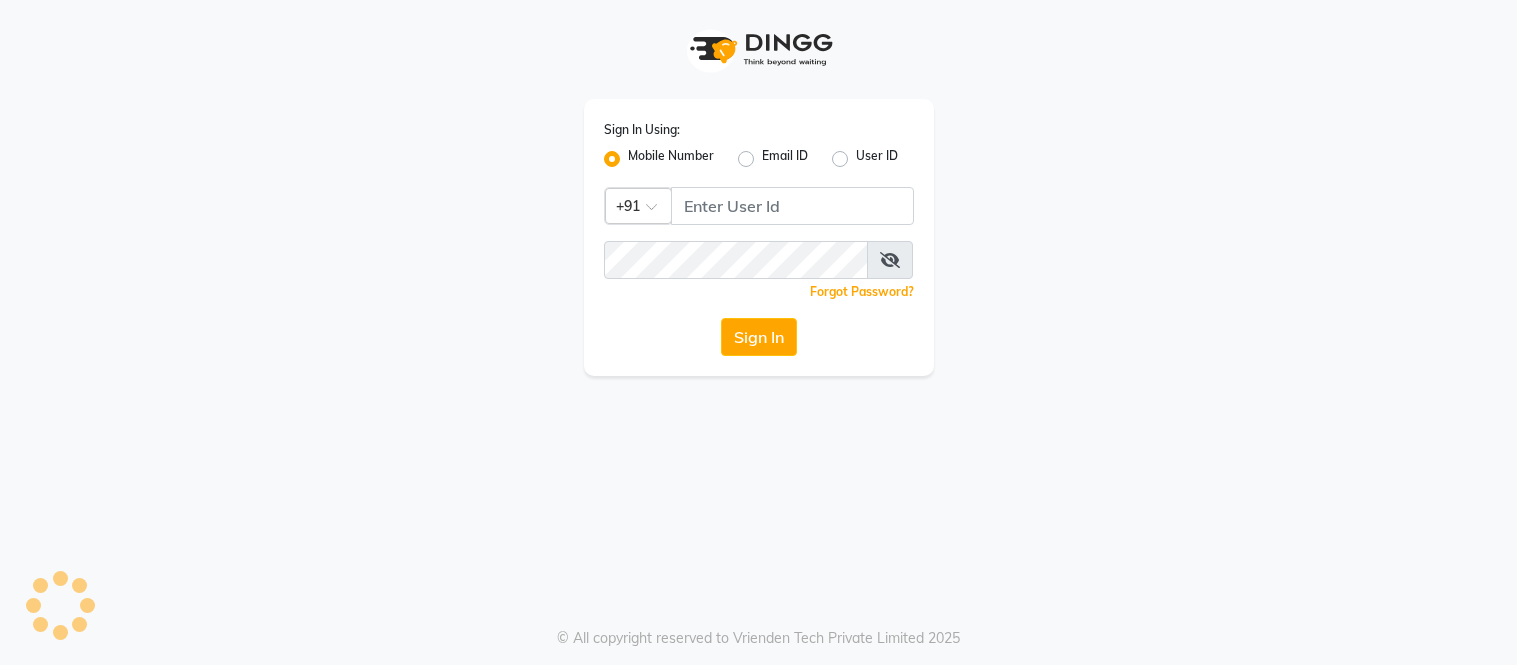 scroll, scrollTop: 0, scrollLeft: 0, axis: both 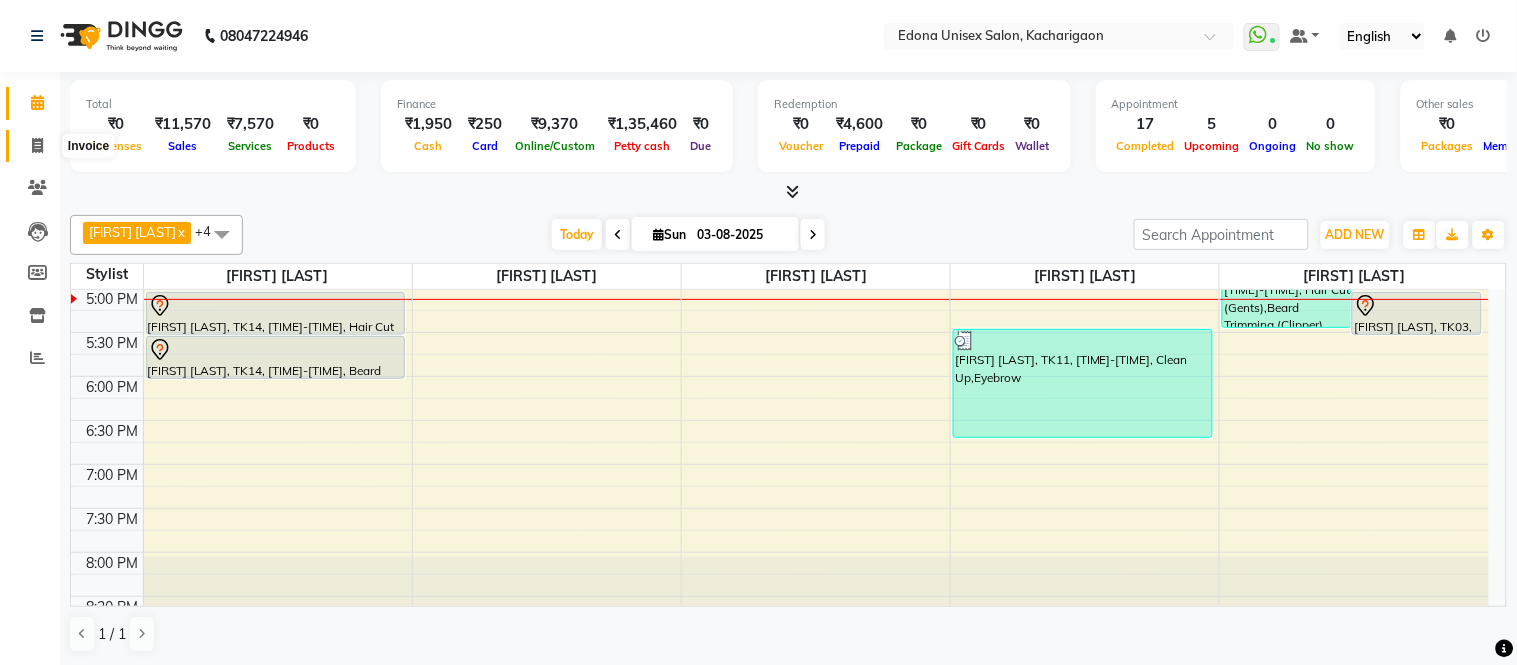 click 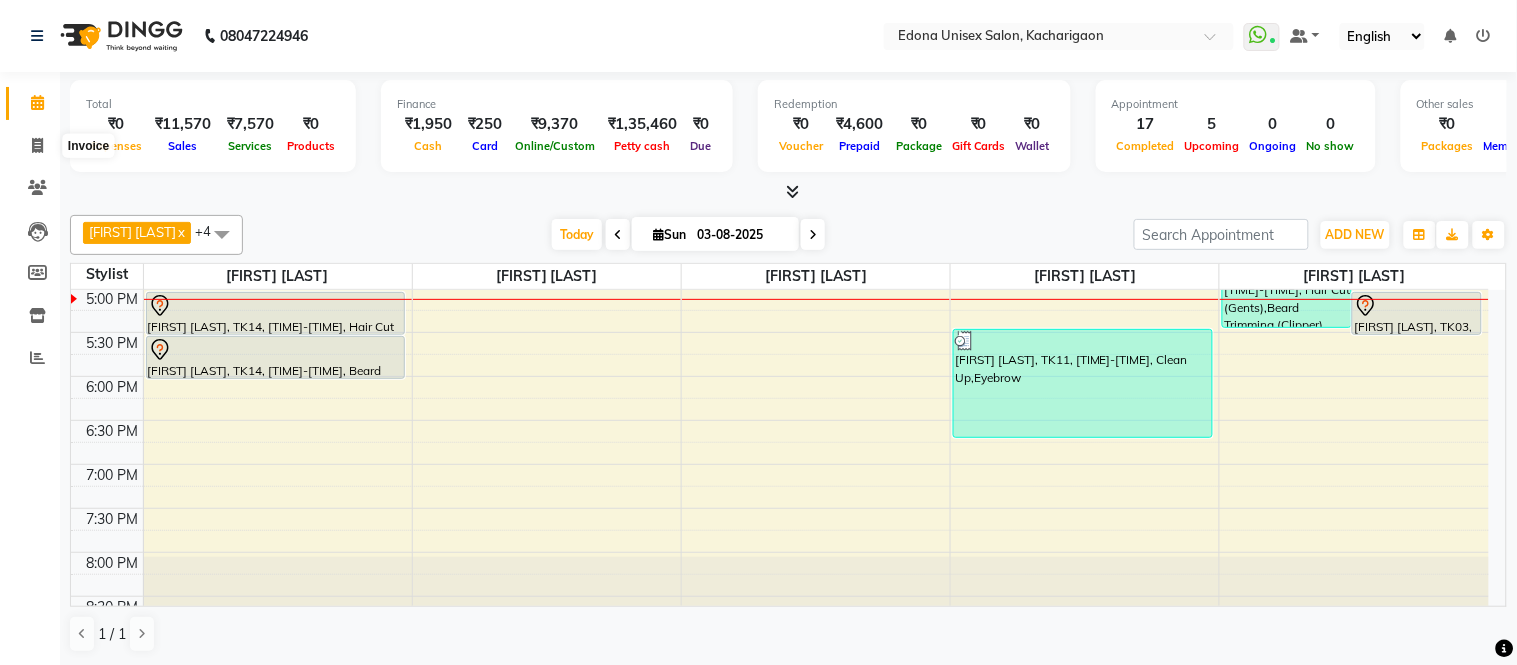 select on "service" 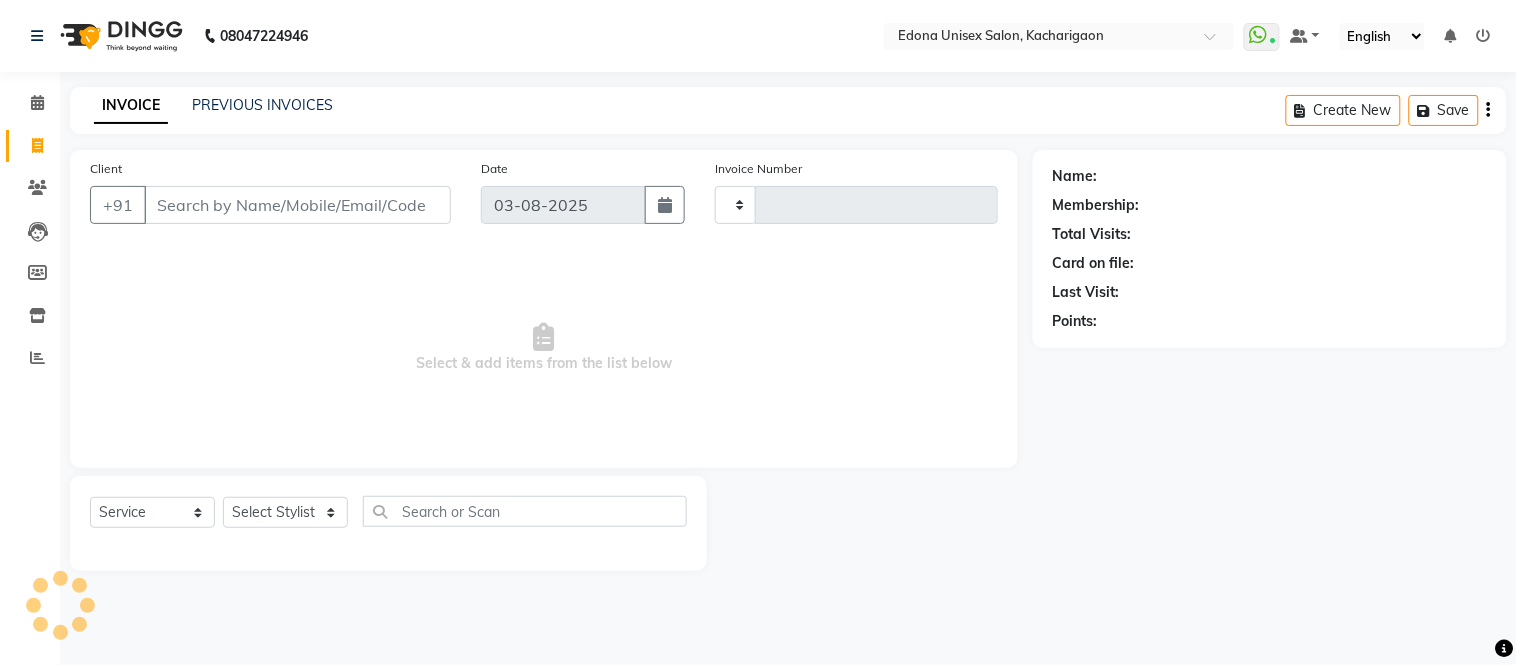 type on "1852" 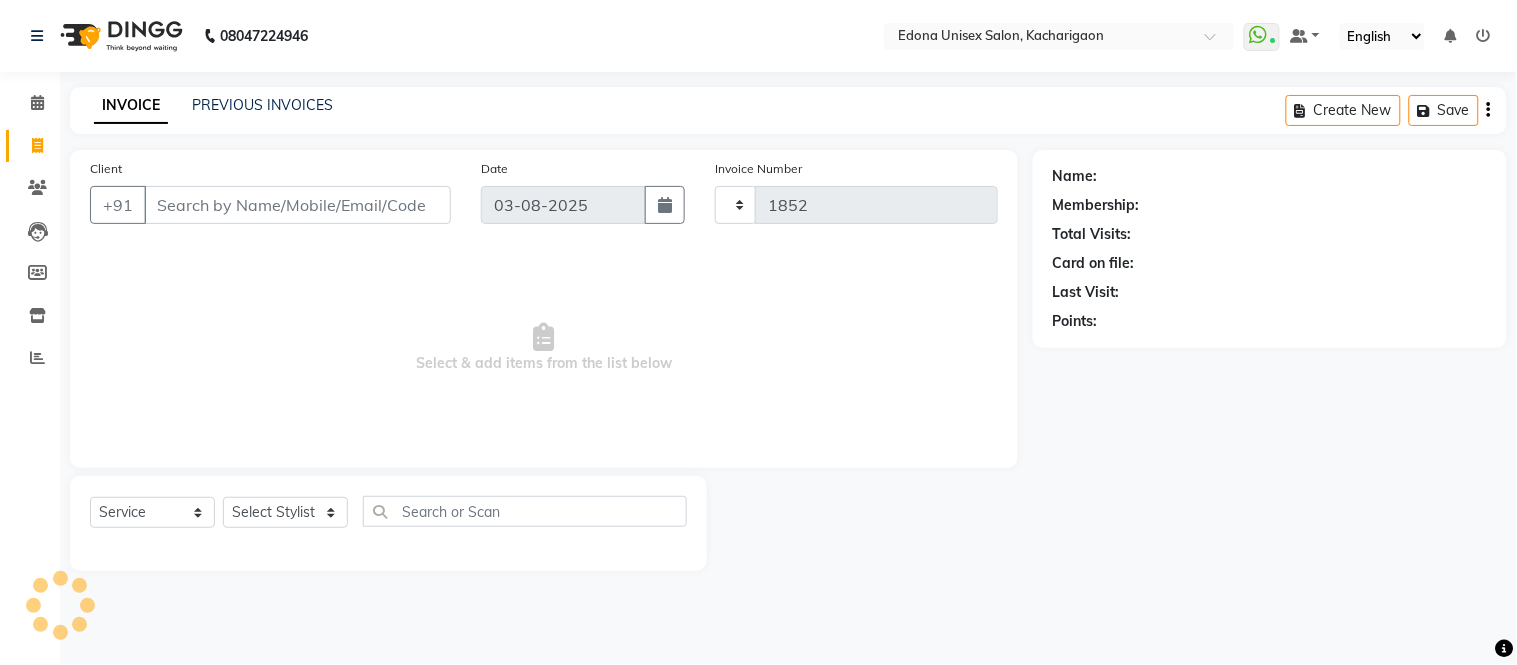 select on "5389" 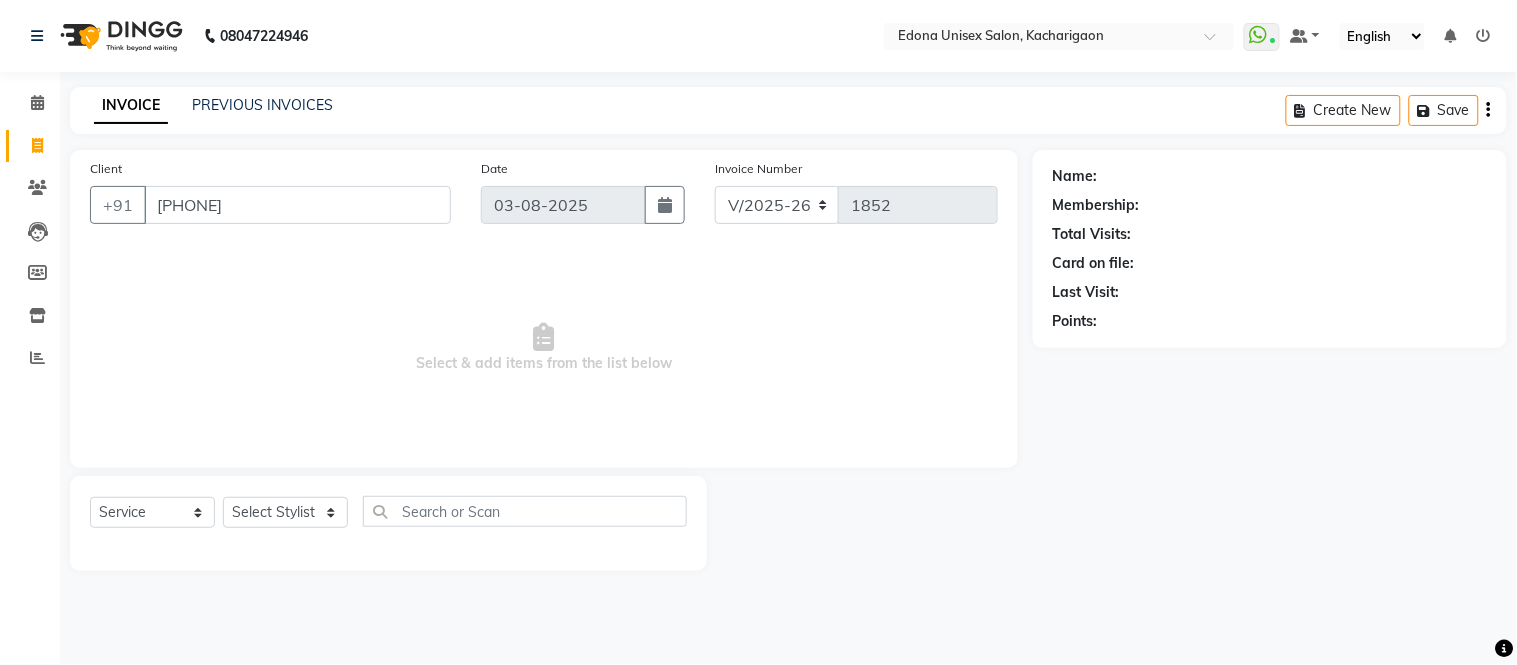 type on "[PHONE]" 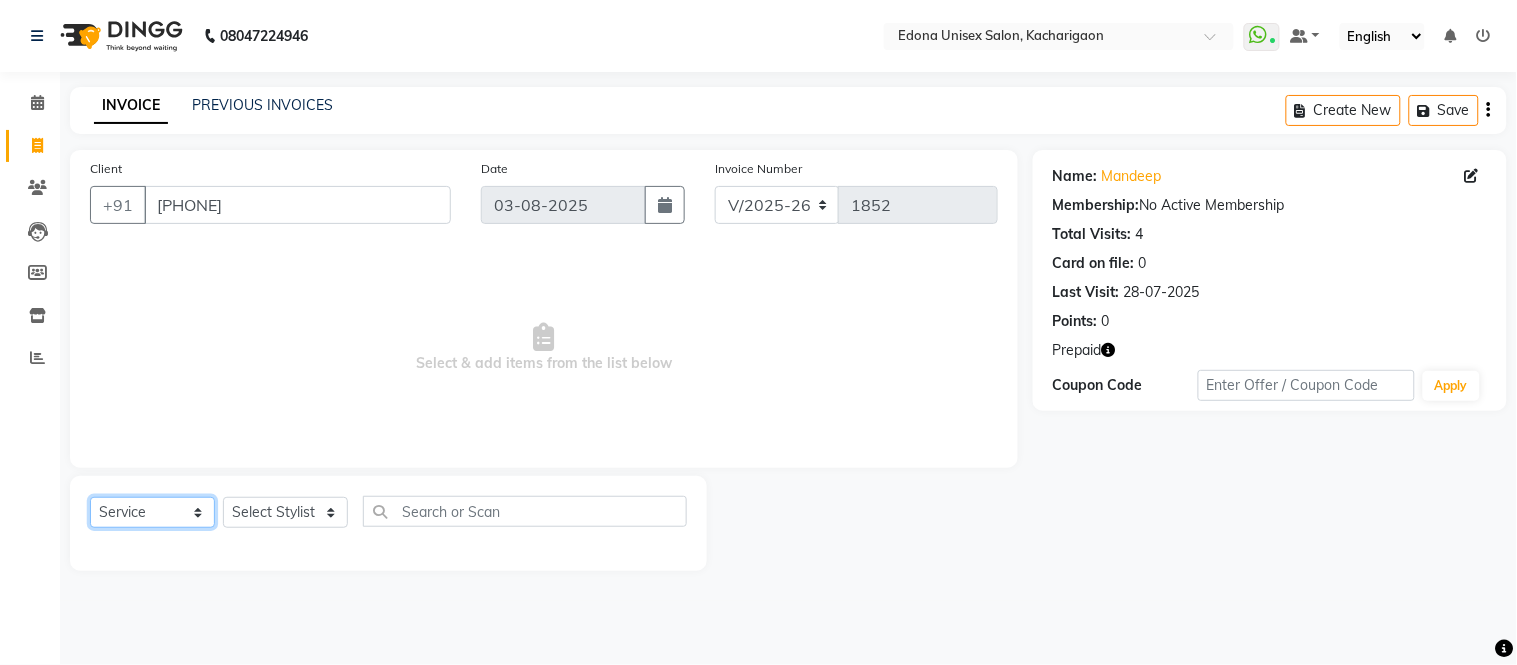 click on "Select  Service  Product  Membership  Package Voucher Prepaid Gift Card" 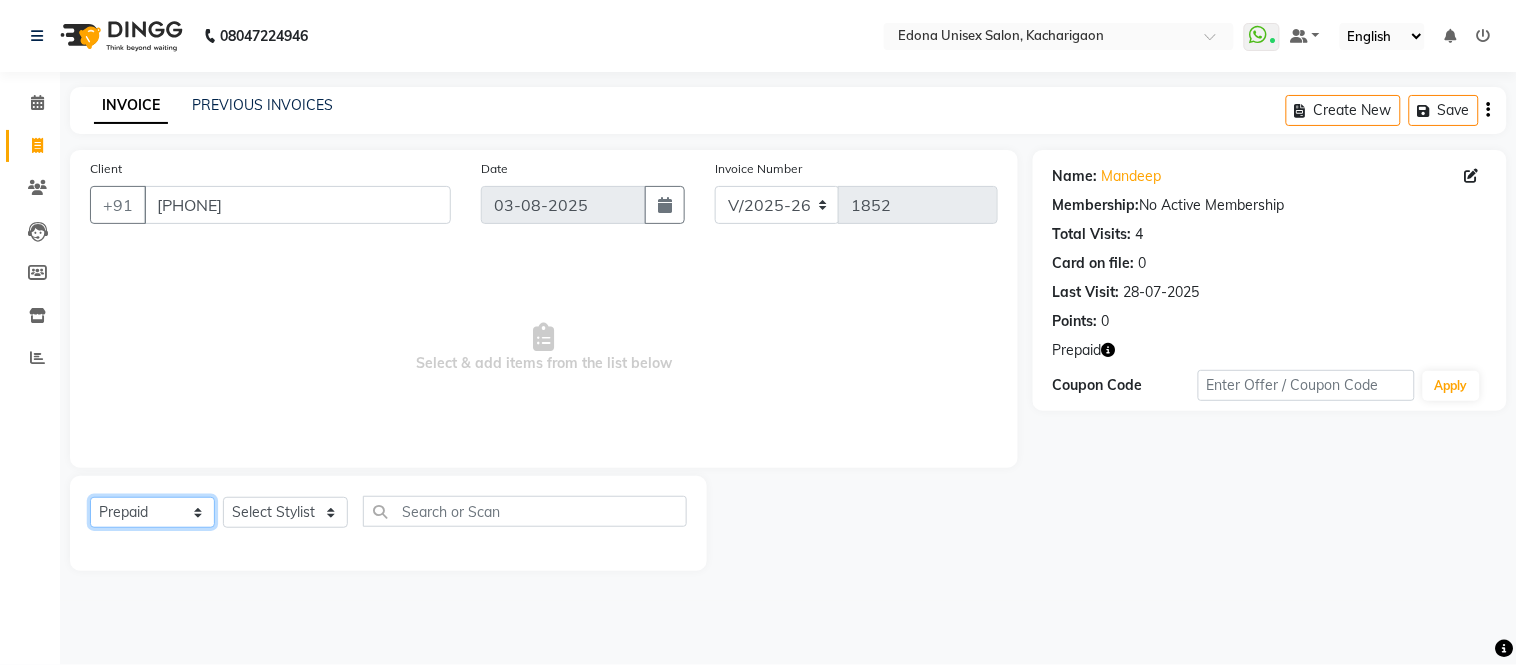 click on "Select  Service  Product  Membership  Package Voucher Prepaid Gift Card" 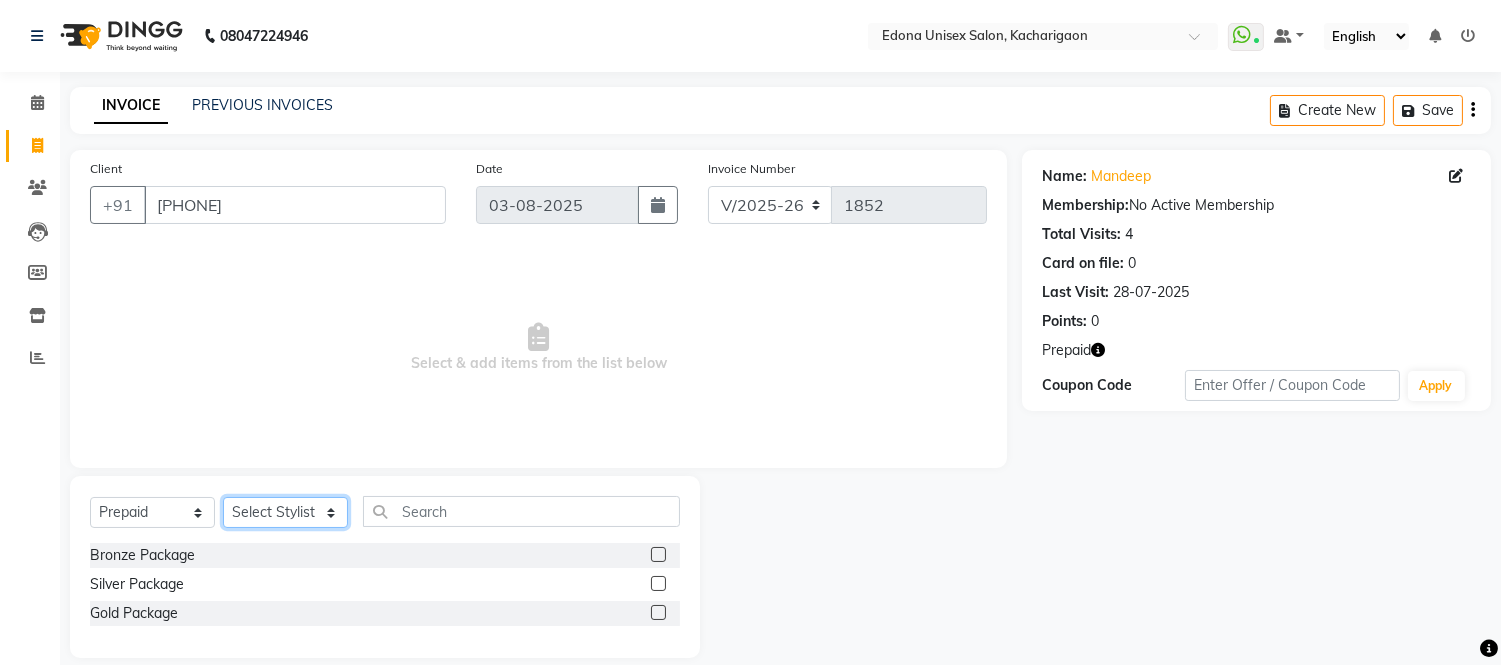 click on "Select Stylist Admin Anju Sonar Bir Basumtary Bishal Bharma Hemen Daimari Hombr Jogi Jenny Kayina Kriti Lokesh Verma Mithiser Bodo Monisha Goyari Neha Sonar Pahi Prabir Das Rashmi Basumtary Reshma Sultana Roselin Basumtary Sumitra Subba" 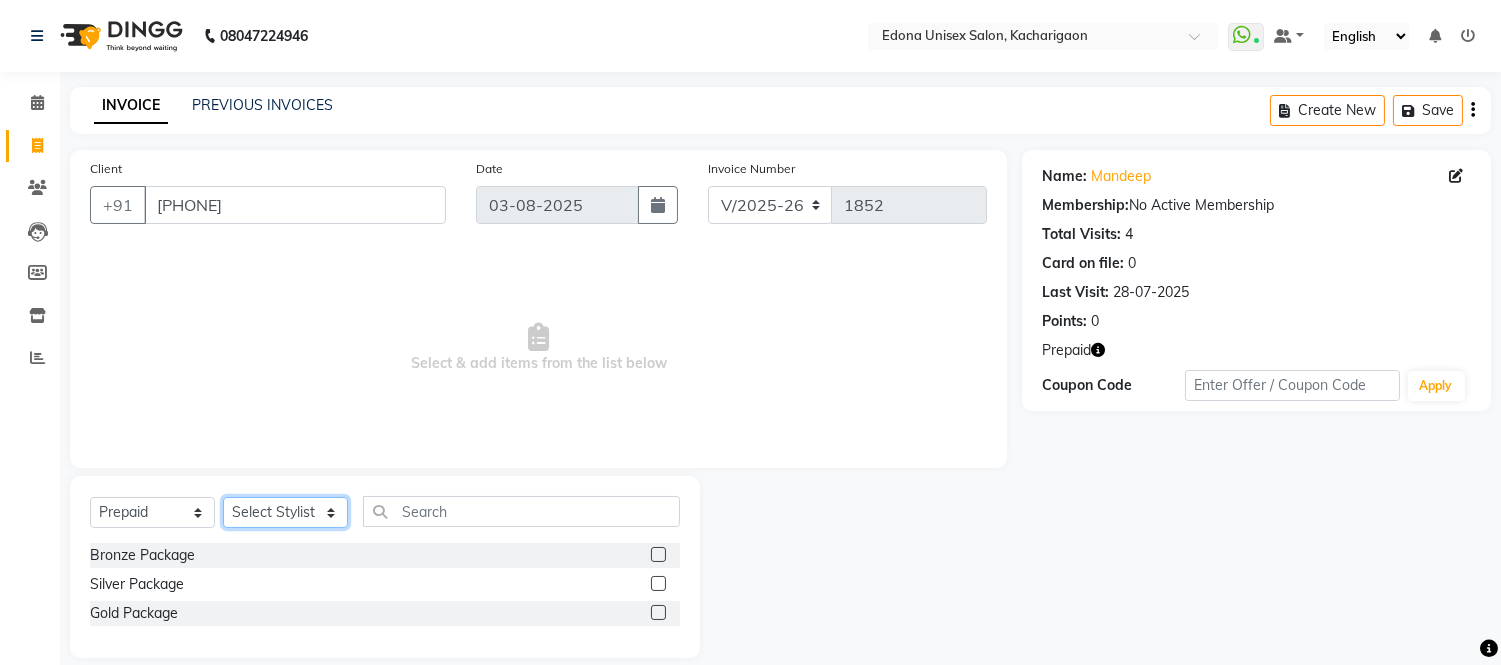 select on "54018" 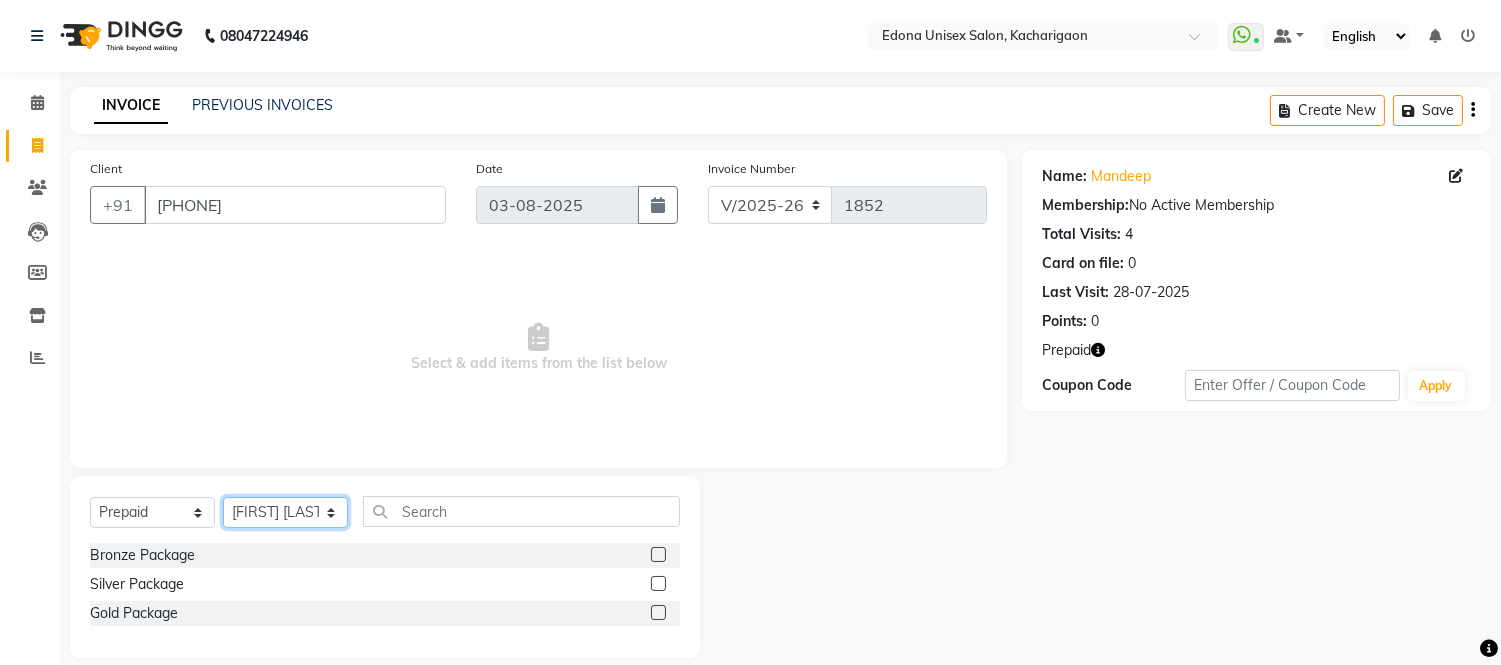 click on "Select Stylist Admin Anju Sonar Bir Basumtary Bishal Bharma Hemen Daimari Hombr Jogi Jenny Kayina Kriti Lokesh Verma Mithiser Bodo Monisha Goyari Neha Sonar Pahi Prabir Das Rashmi Basumtary Reshma Sultana Roselin Basumtary Sumitra Subba" 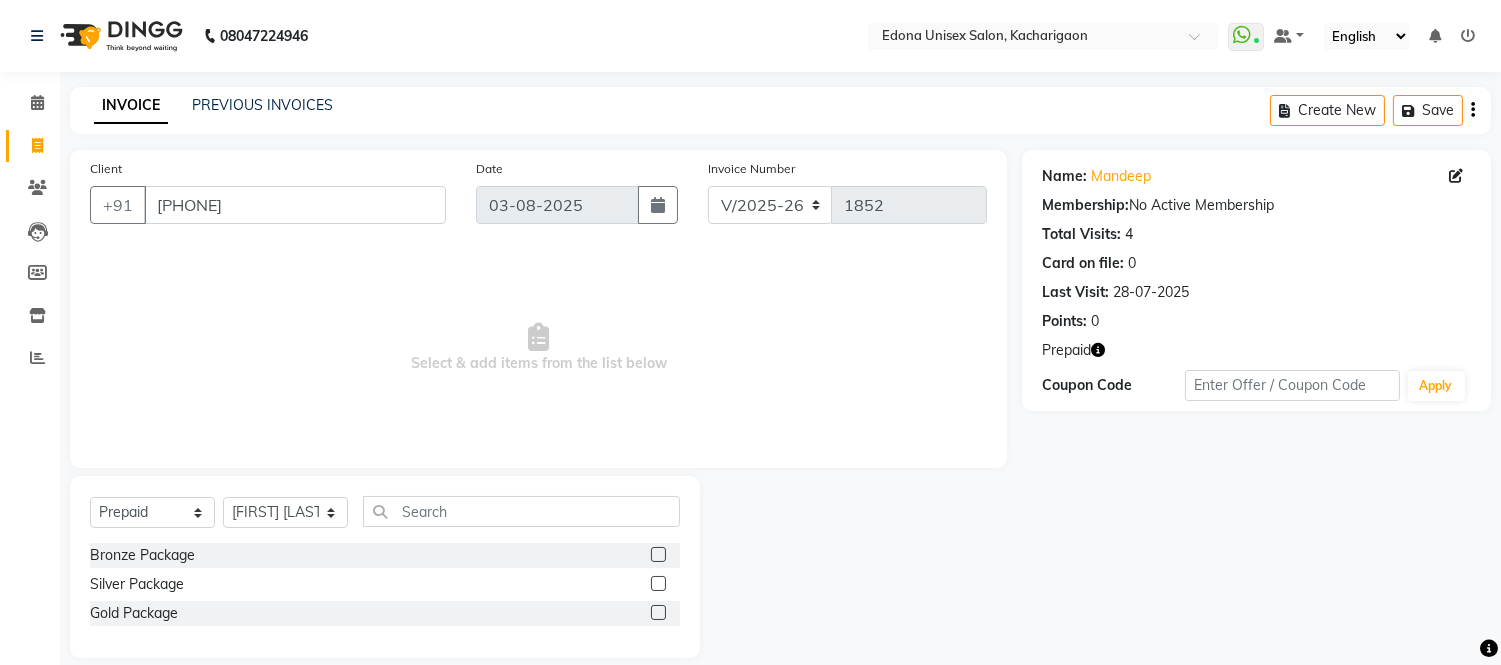 click 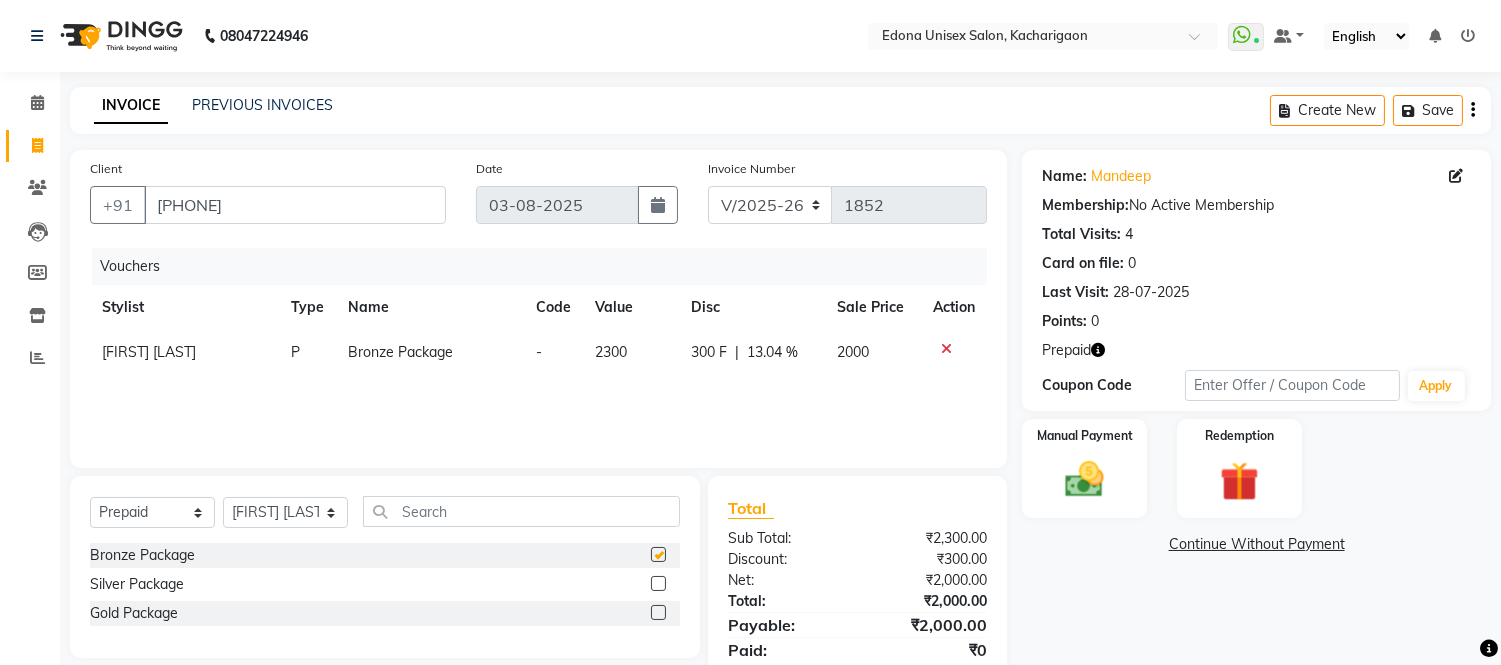 checkbox on "false" 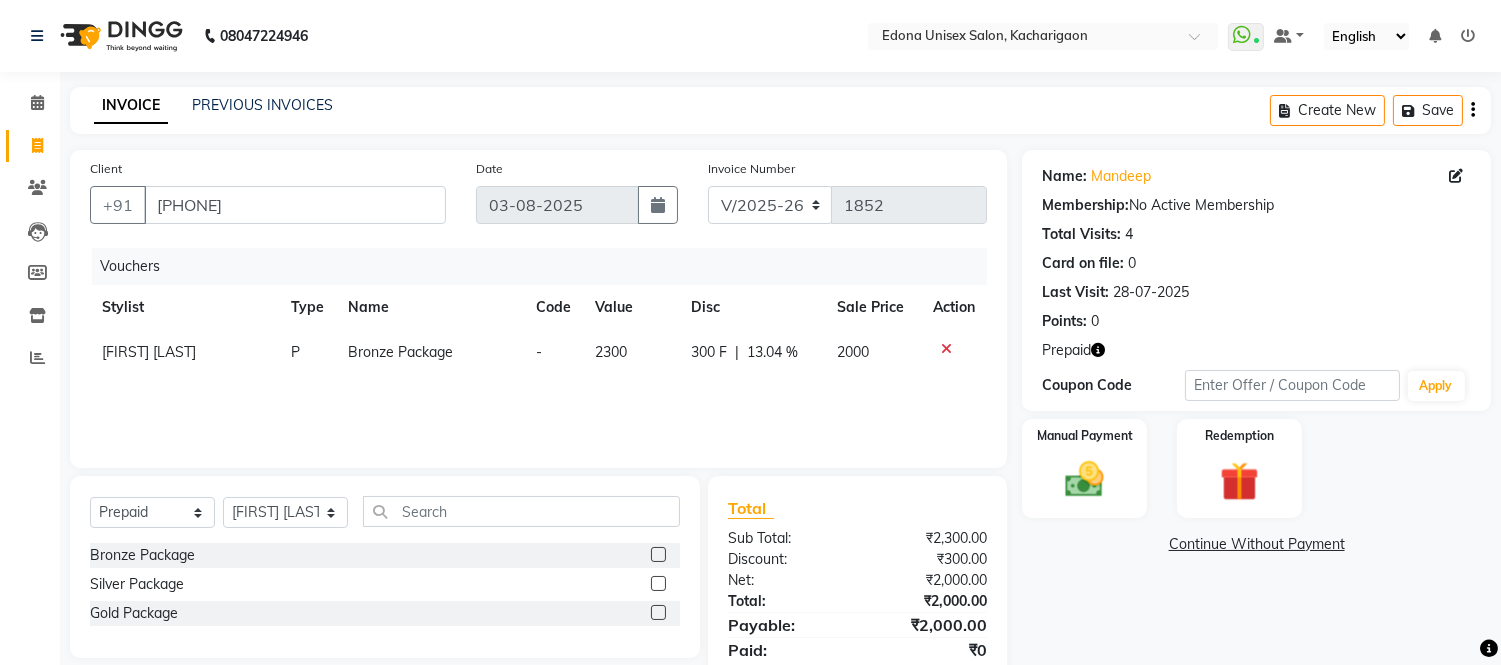 scroll, scrollTop: 72, scrollLeft: 0, axis: vertical 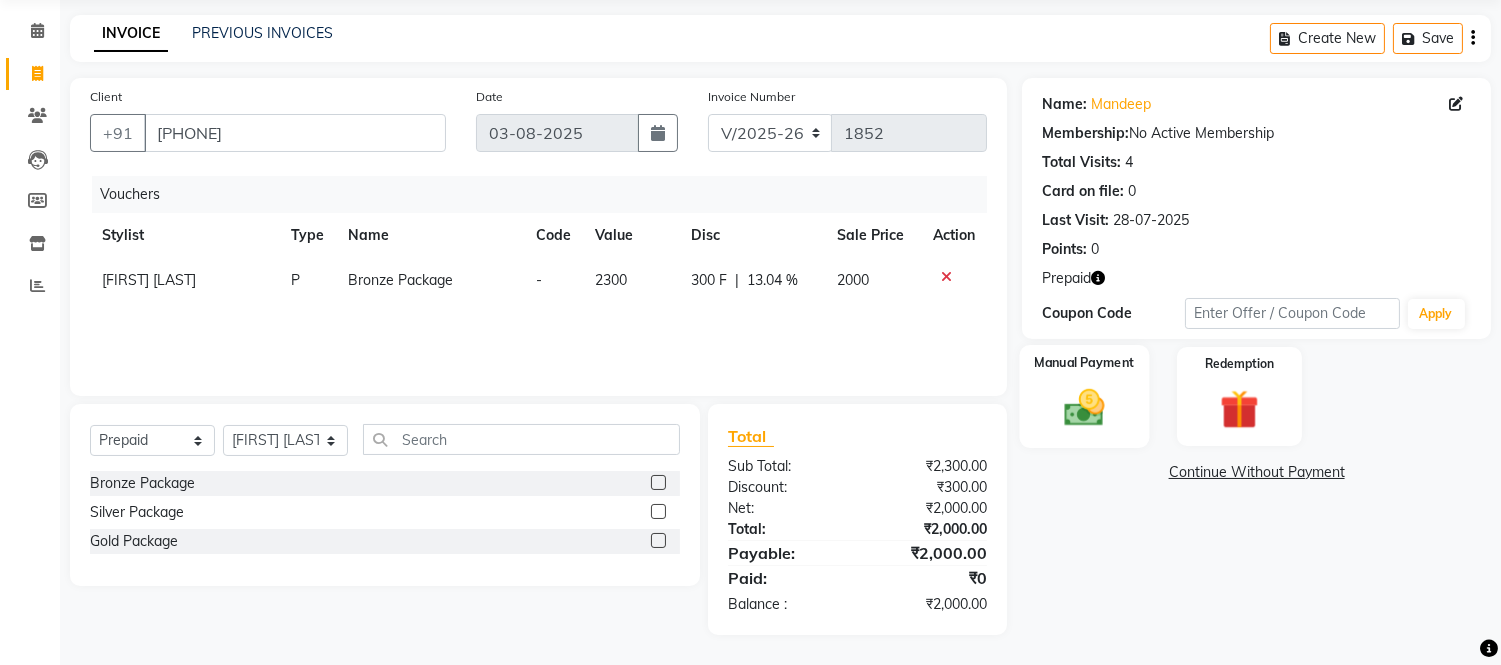 click 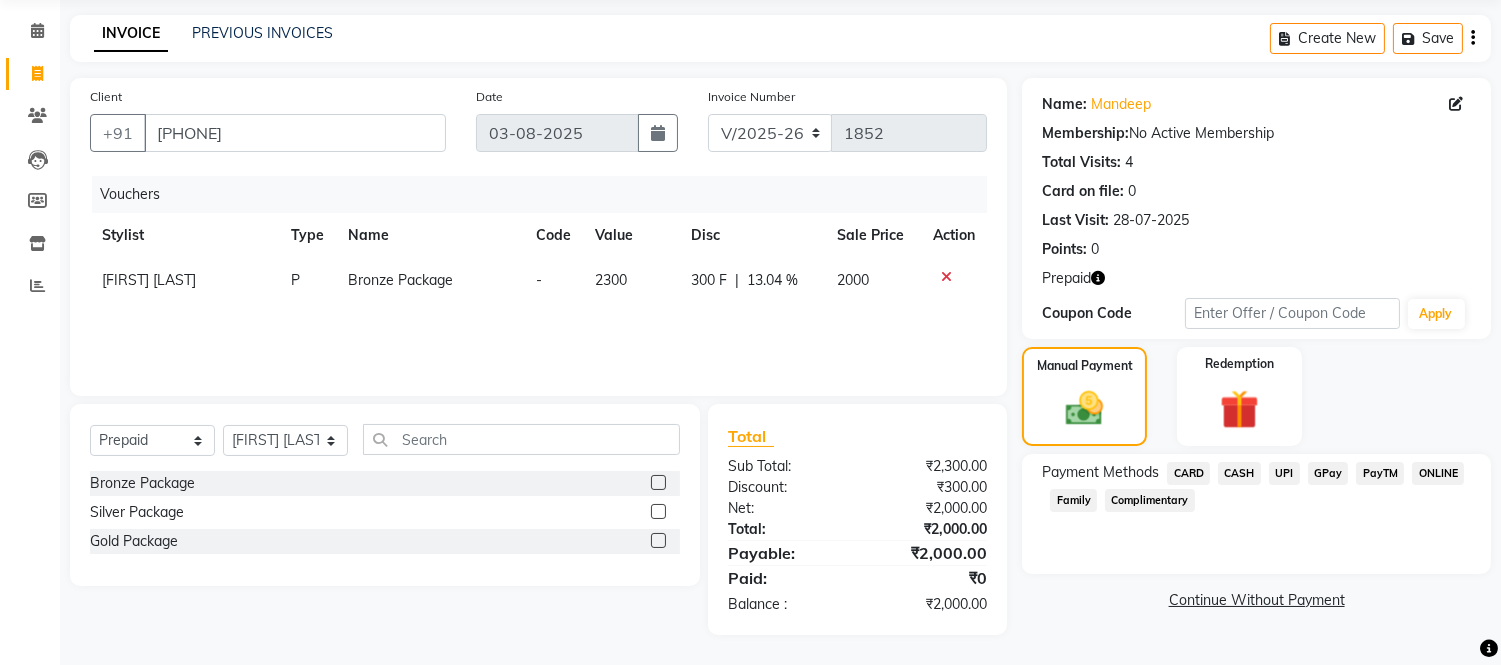 click on "UPI" 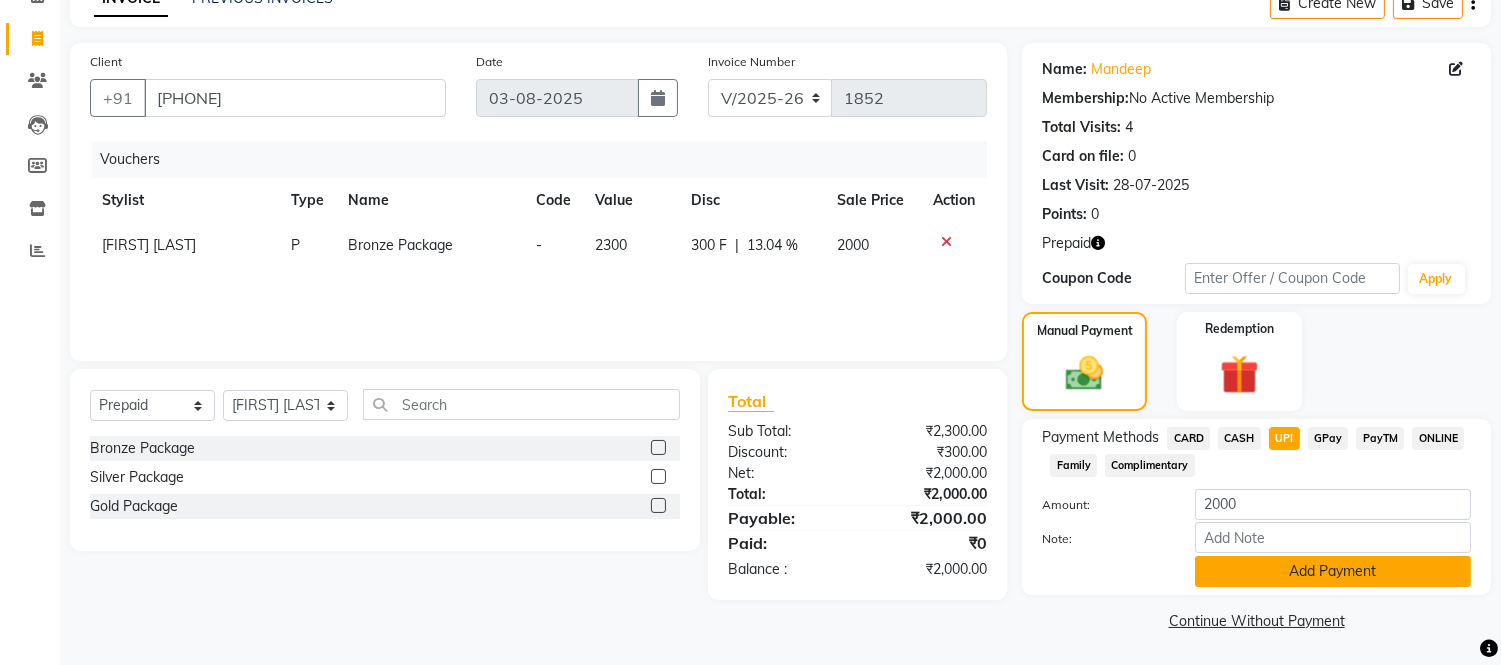 click on "Add Payment" 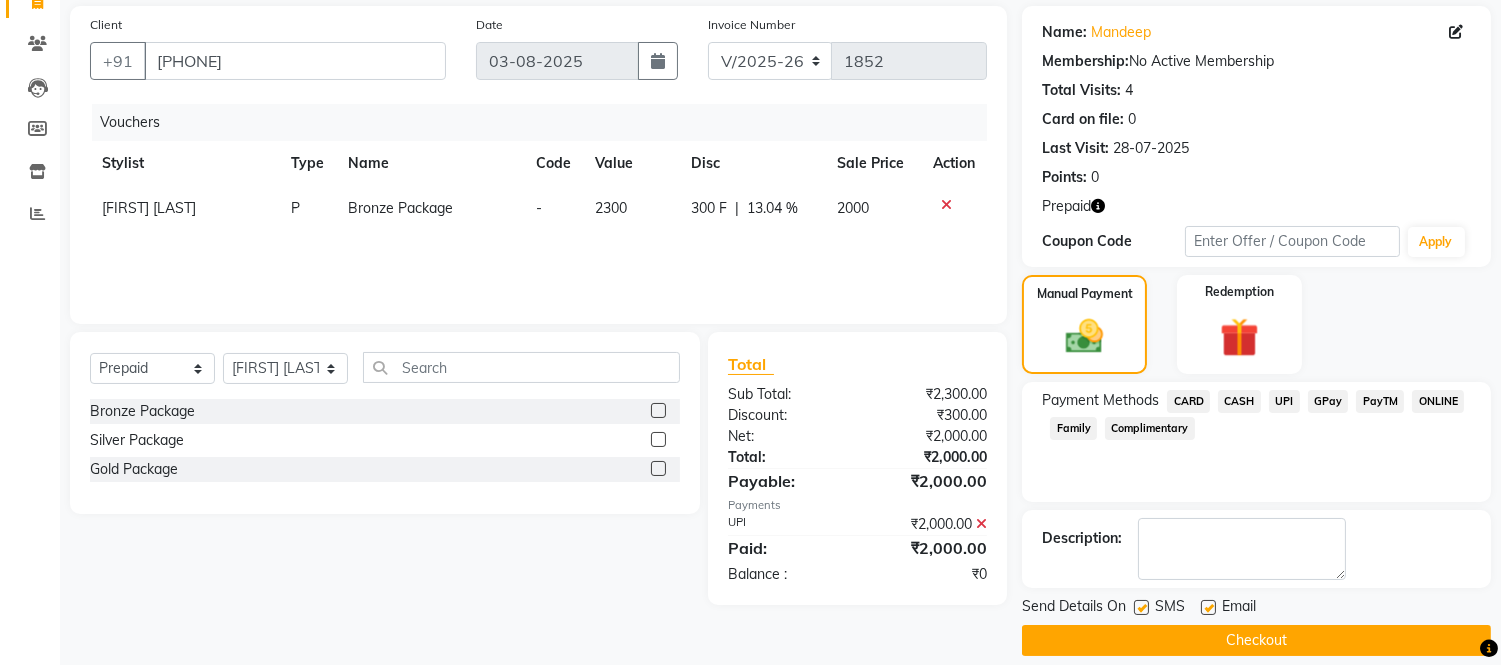 scroll, scrollTop: 164, scrollLeft: 0, axis: vertical 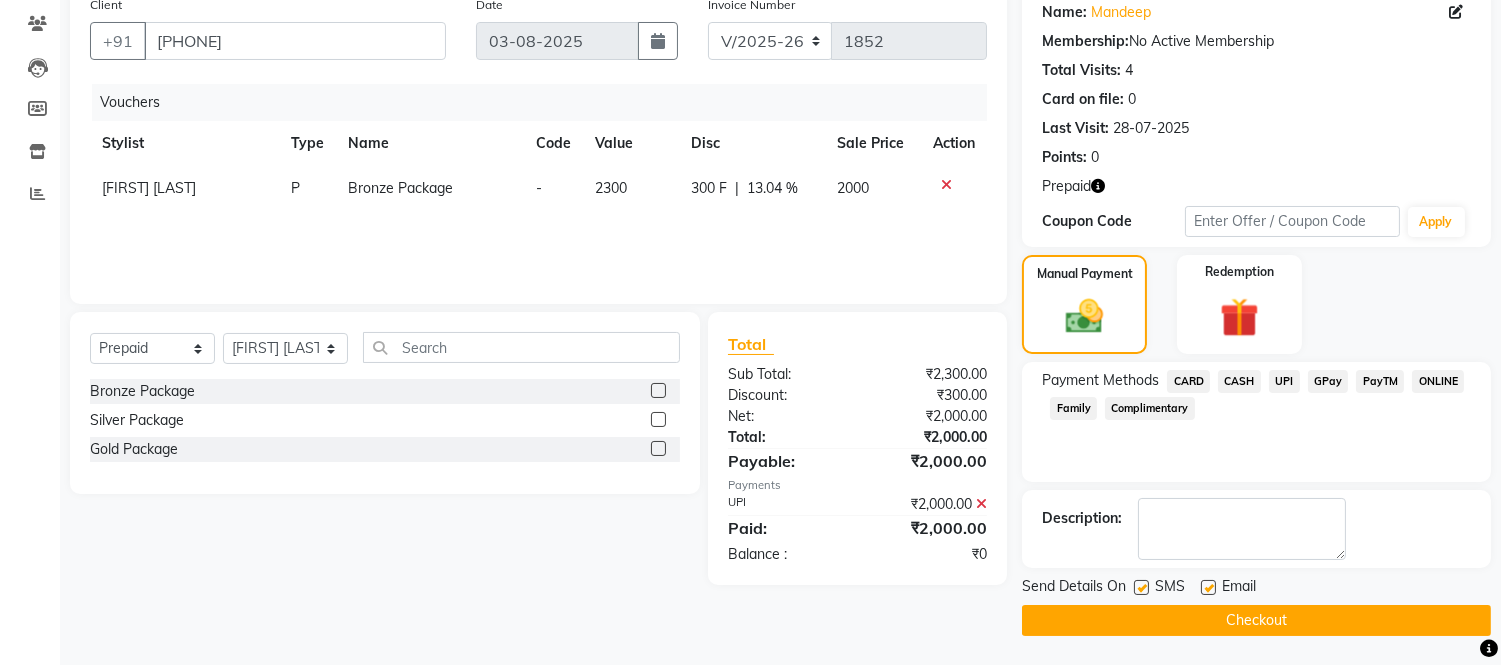 drag, startPoint x: 1202, startPoint y: 582, endPoint x: 1181, endPoint y: 598, distance: 26.400757 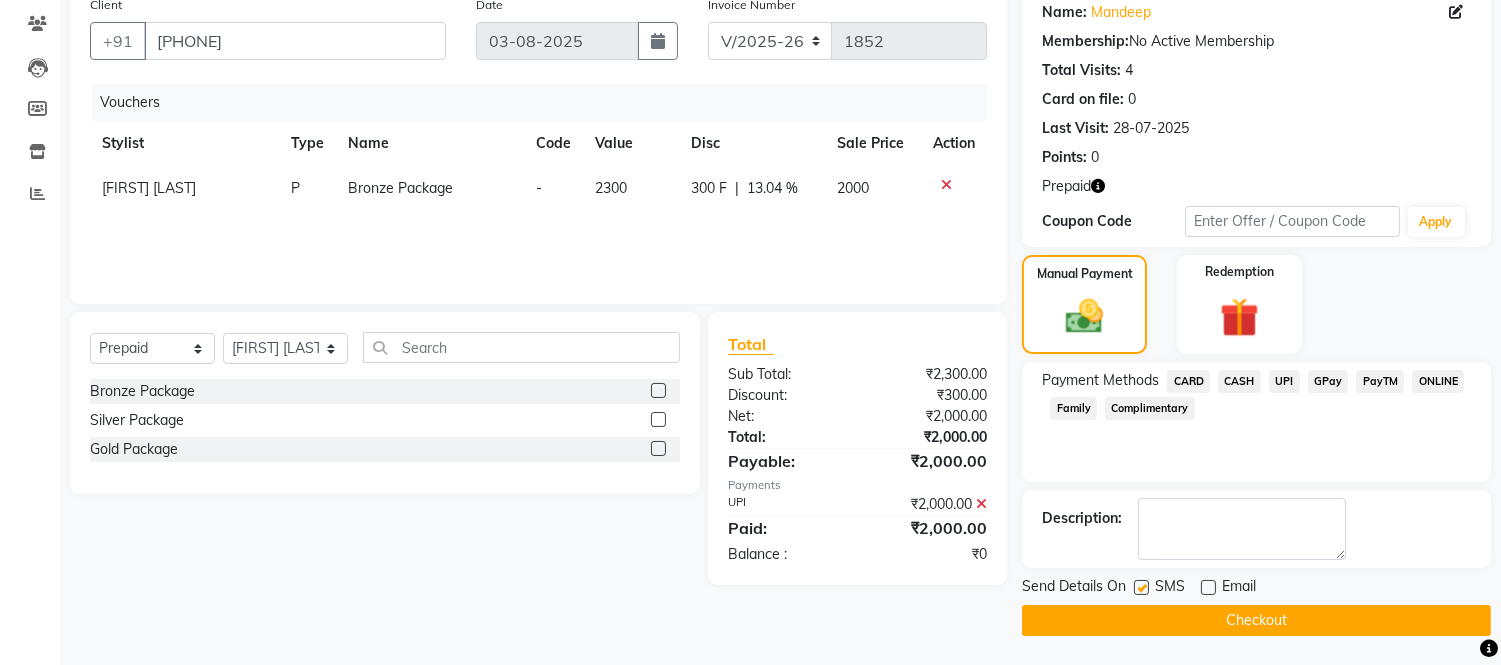 click 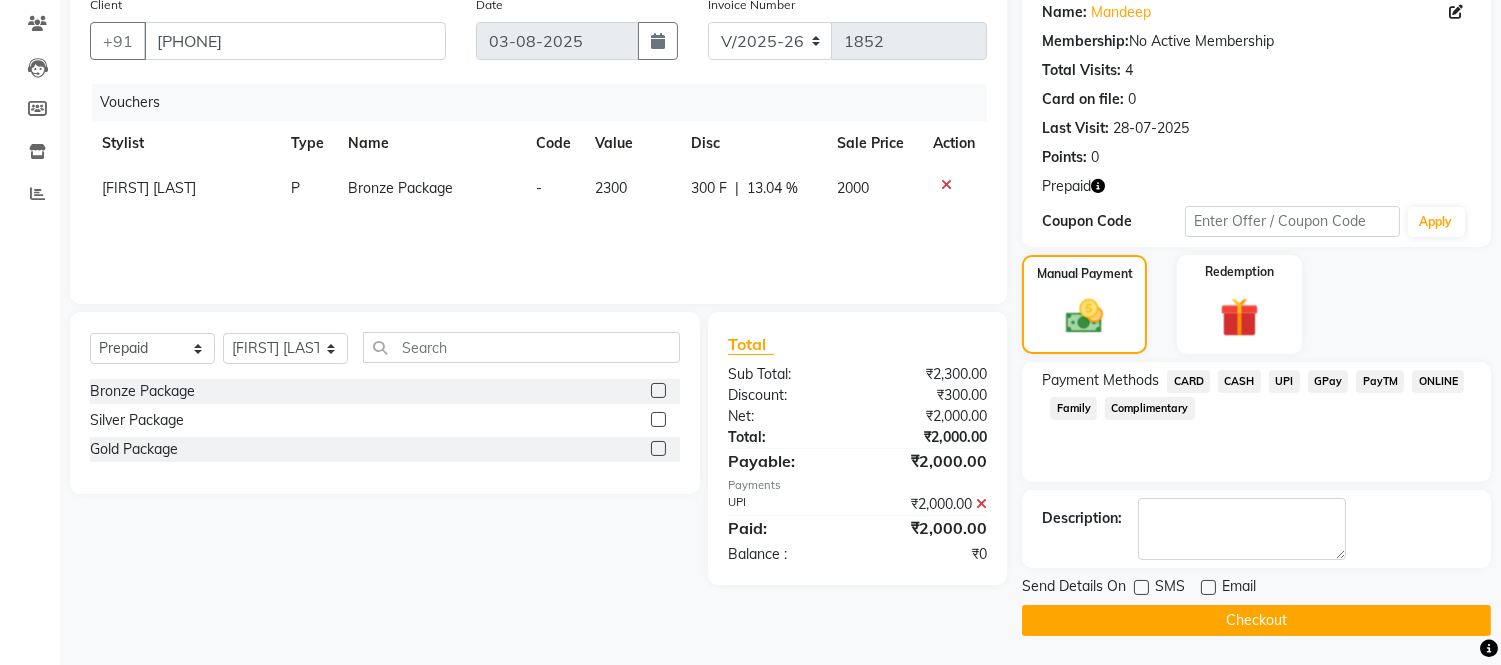 click on "Checkout" 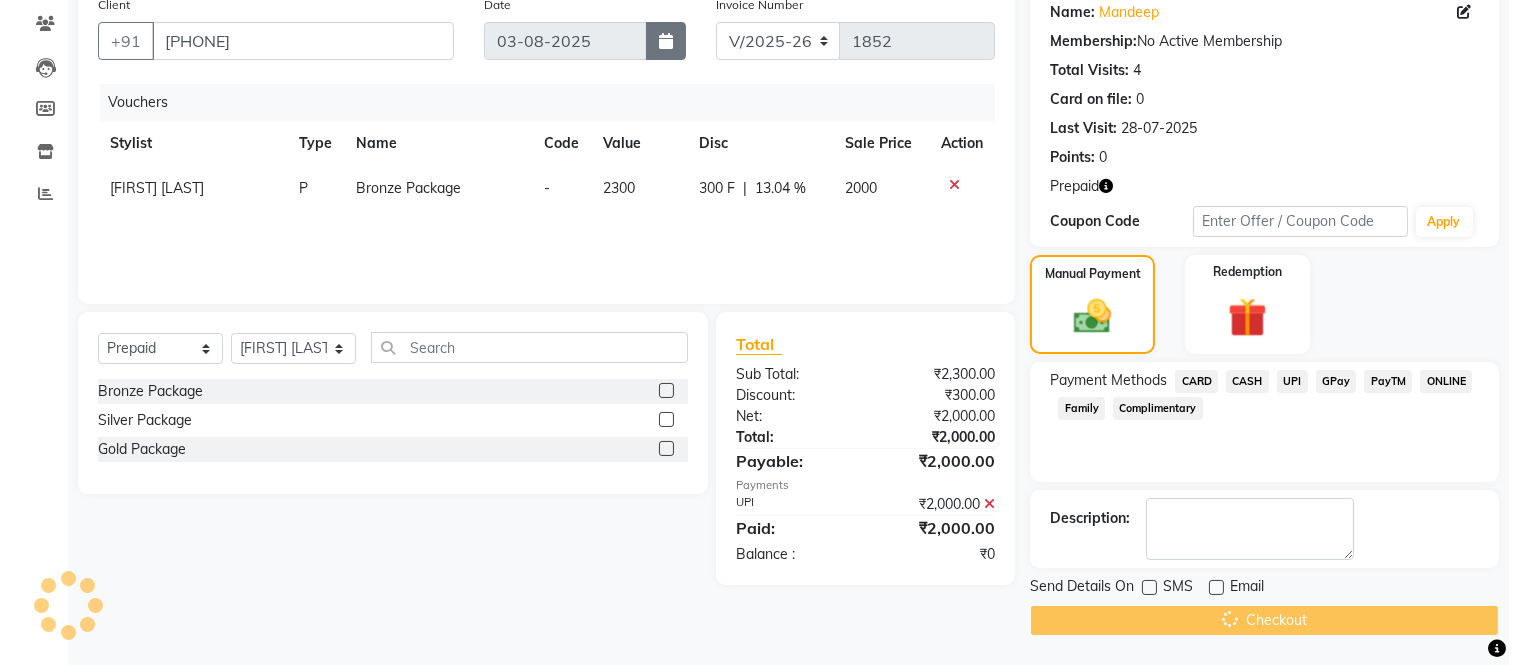 scroll, scrollTop: 0, scrollLeft: 0, axis: both 